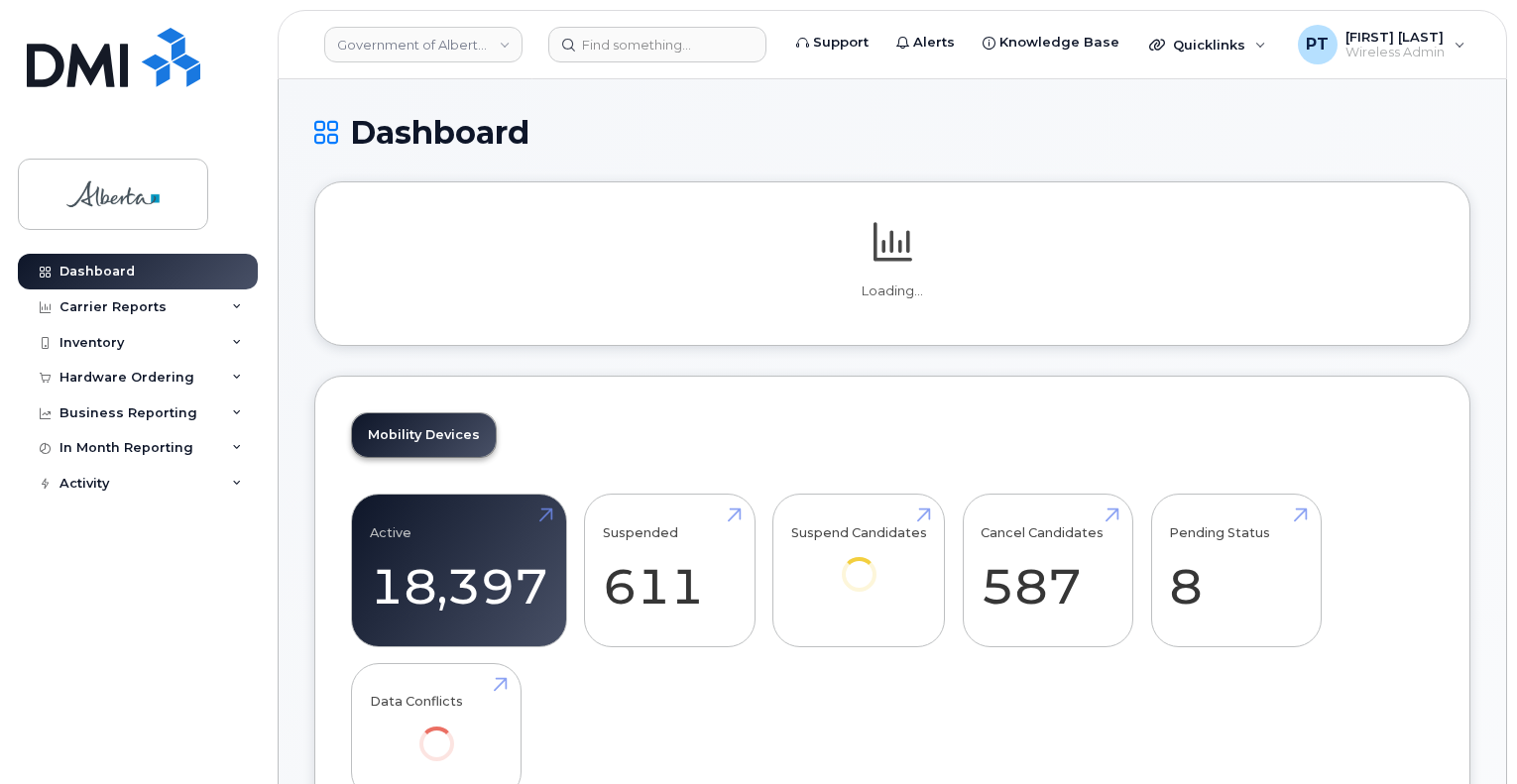 scroll, scrollTop: 0, scrollLeft: 0, axis: both 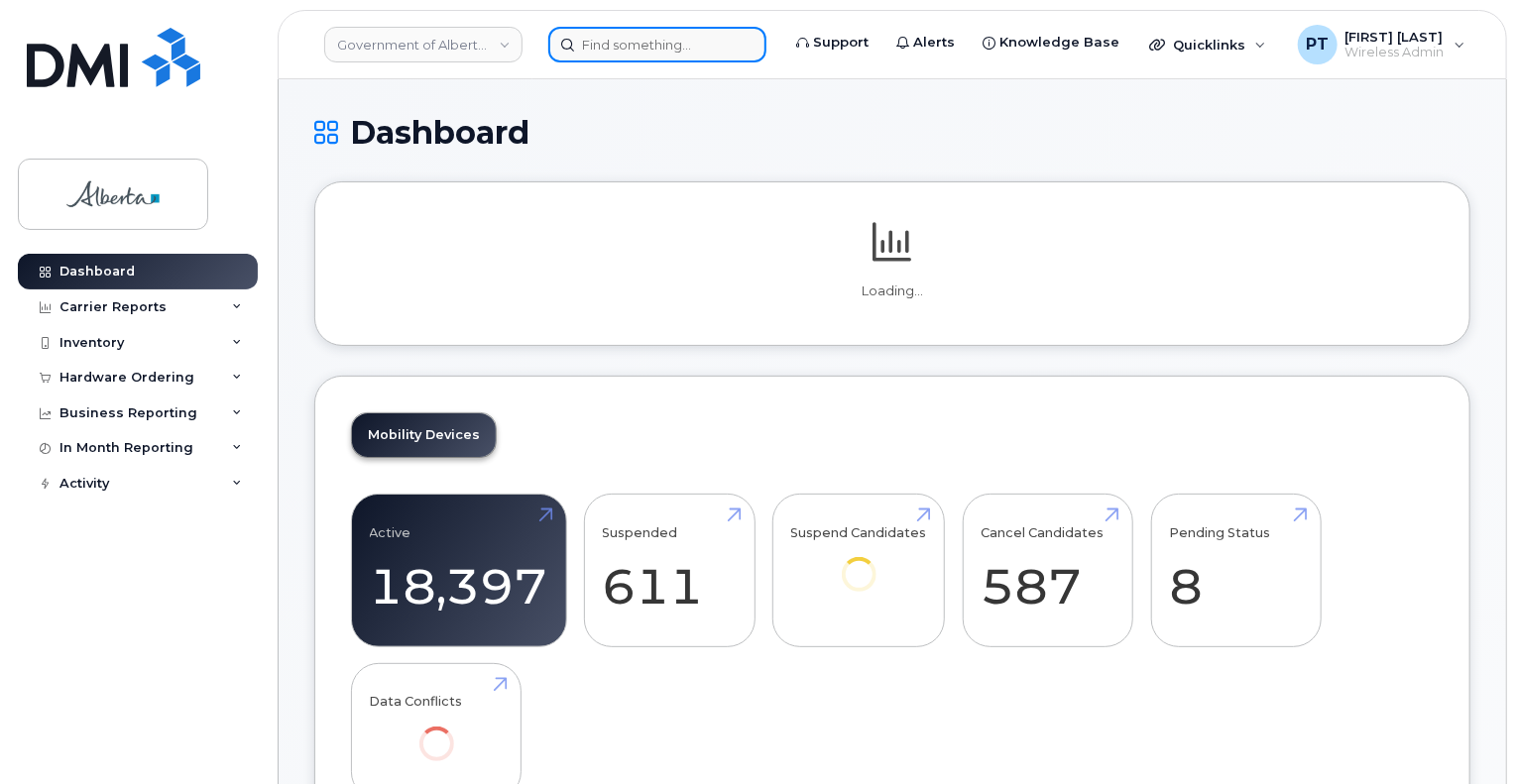 click at bounding box center [657, 45] 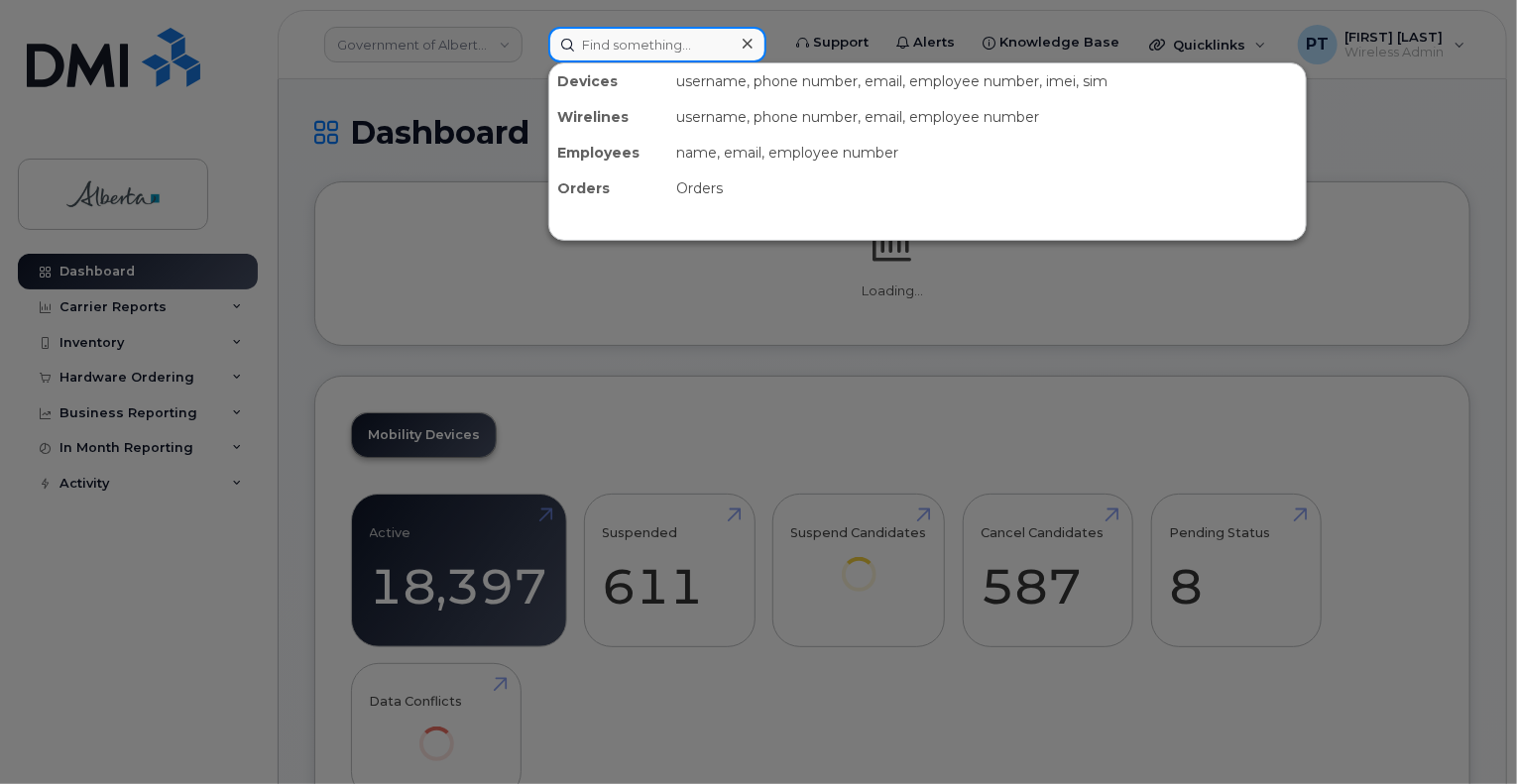 paste on "4033578429" 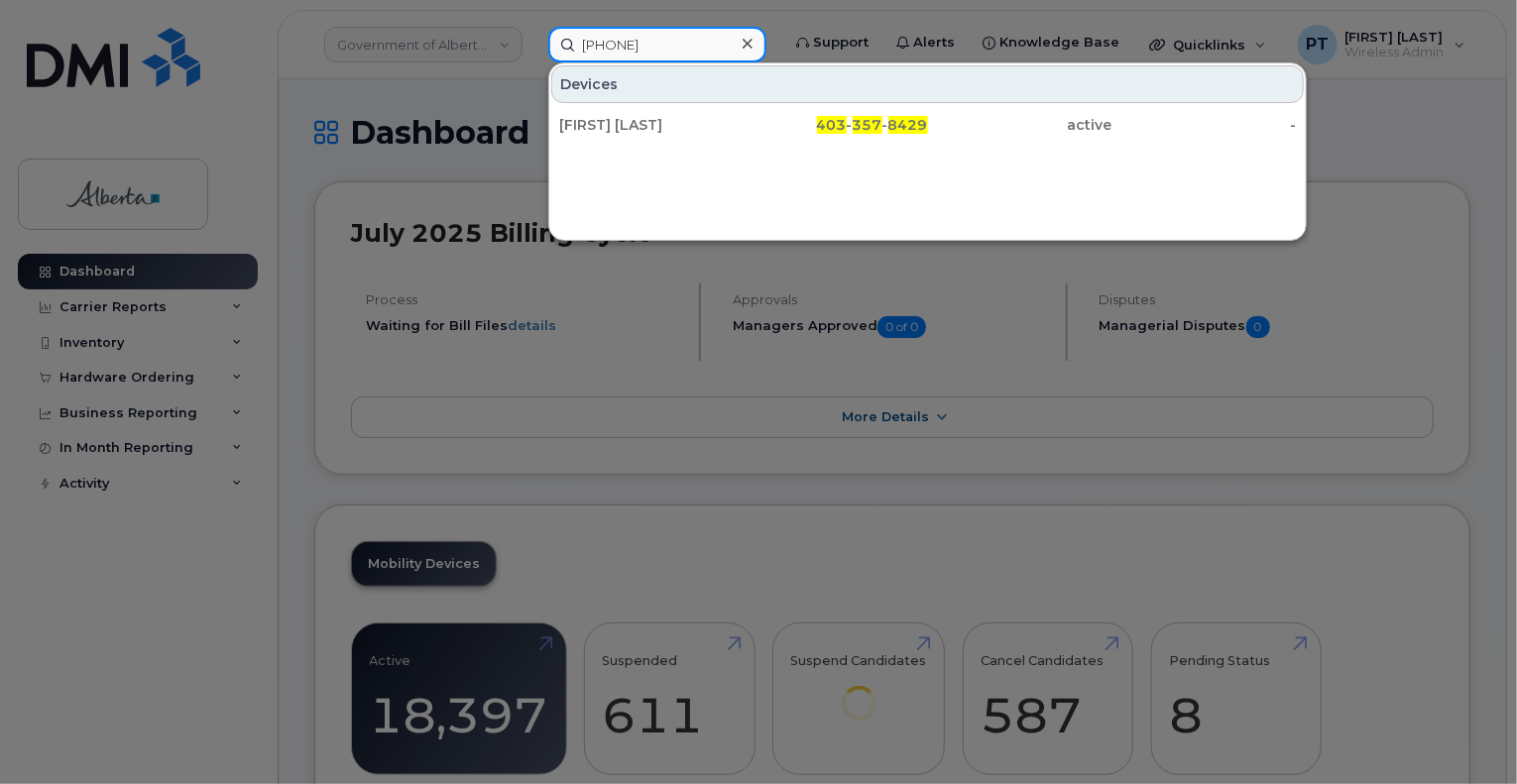 type on "4033578429" 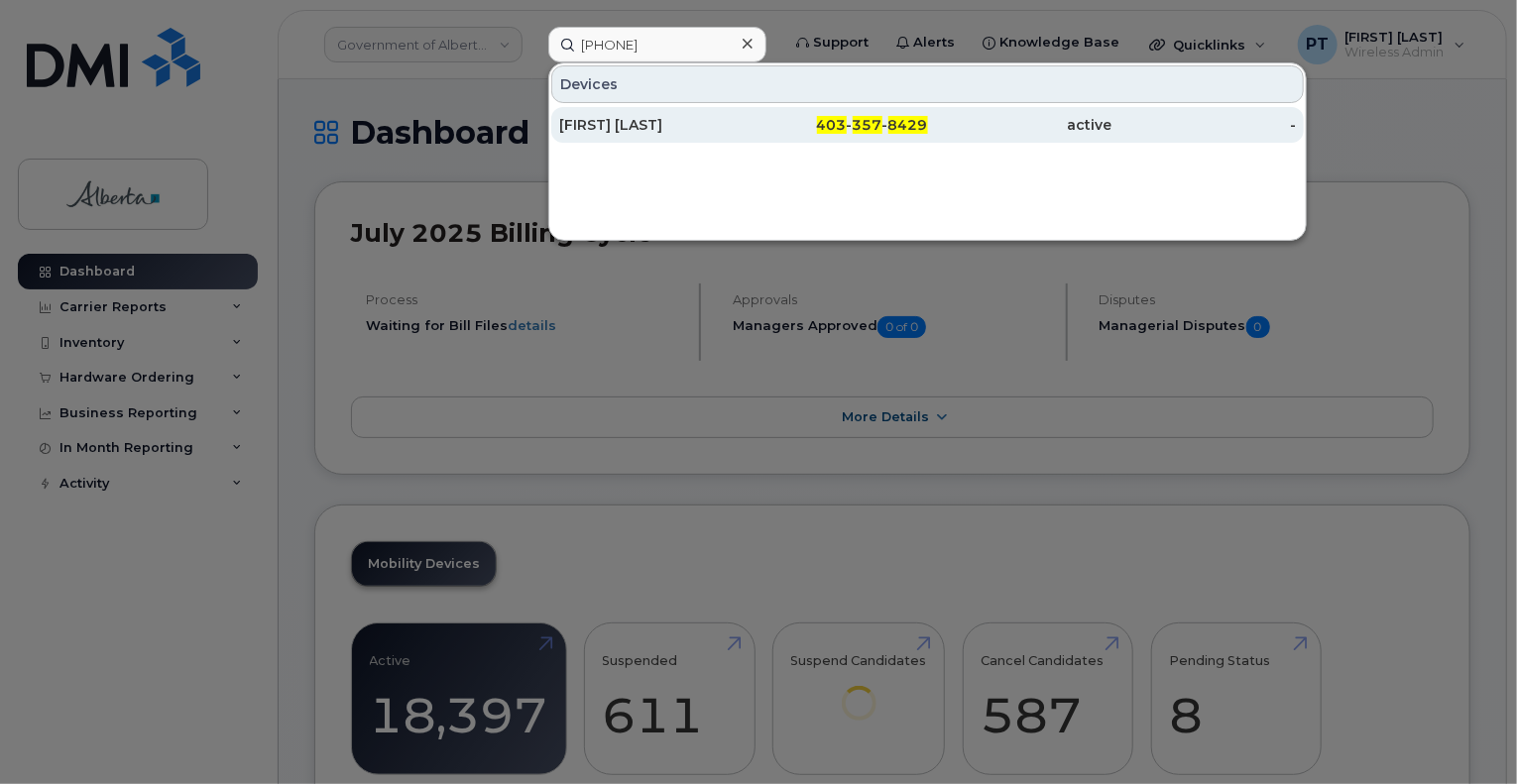 click on "[FIRST] [LAST]" at bounding box center [651, 125] 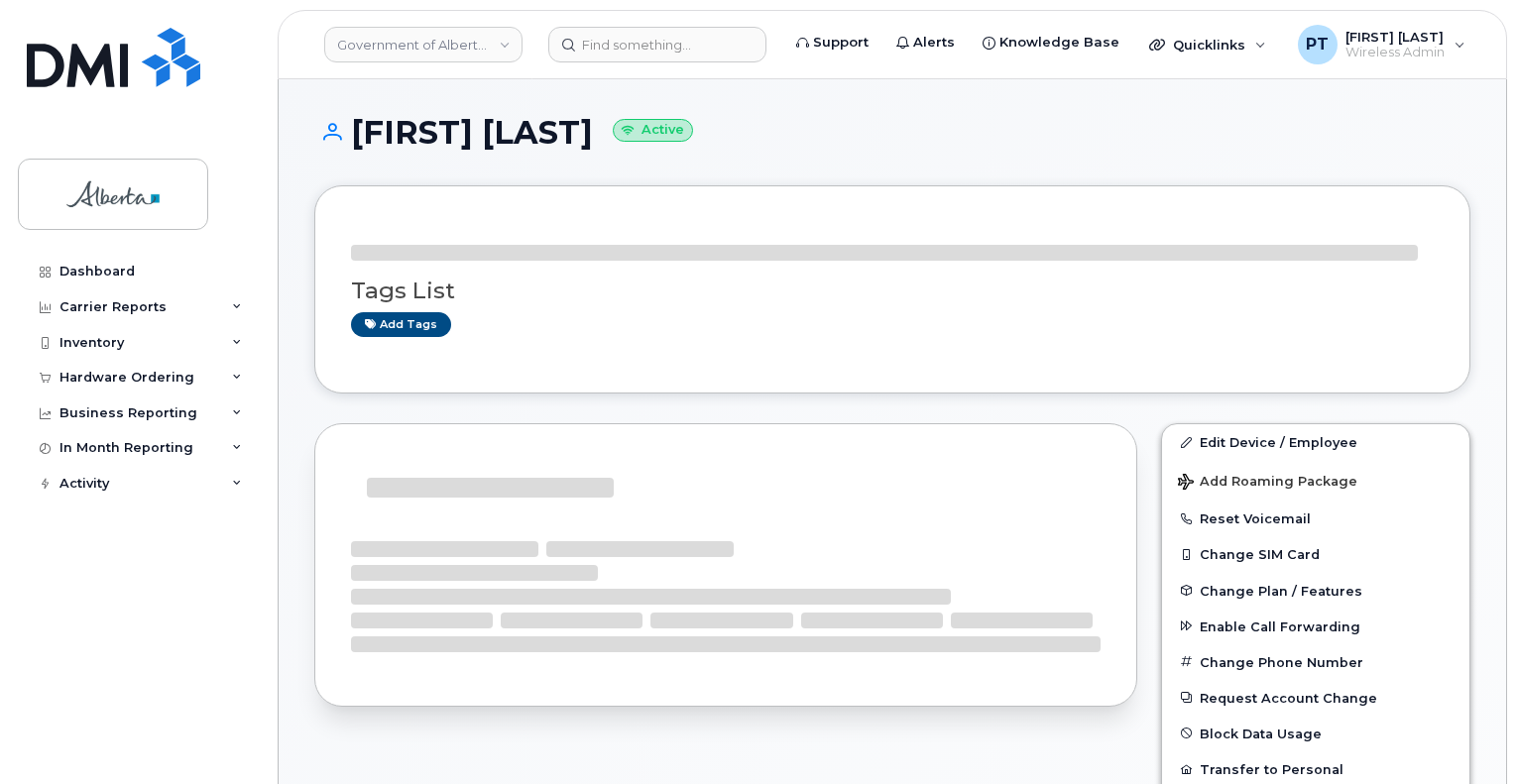scroll, scrollTop: 0, scrollLeft: 0, axis: both 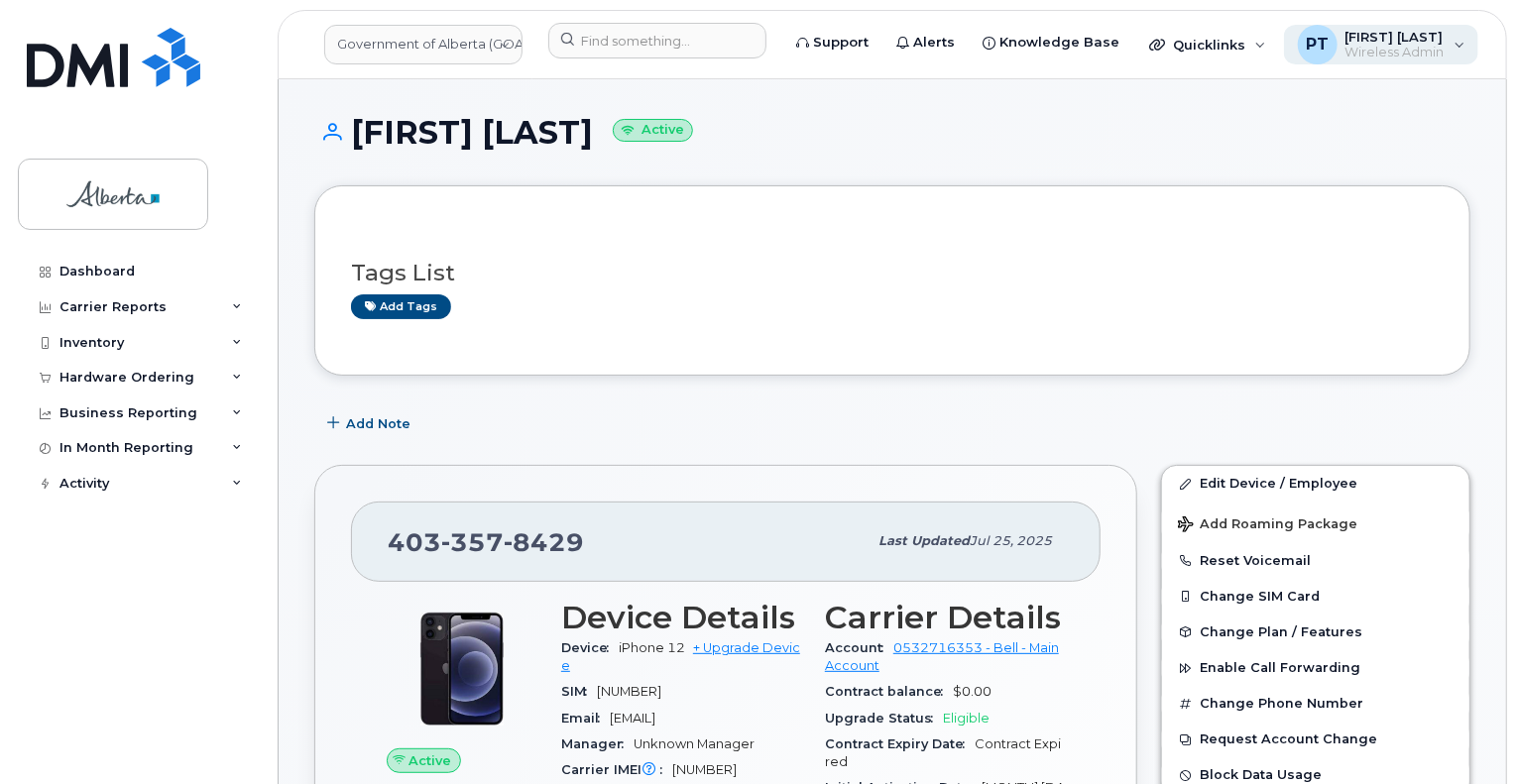 click on "Wireless Admin" at bounding box center (1395, 53) 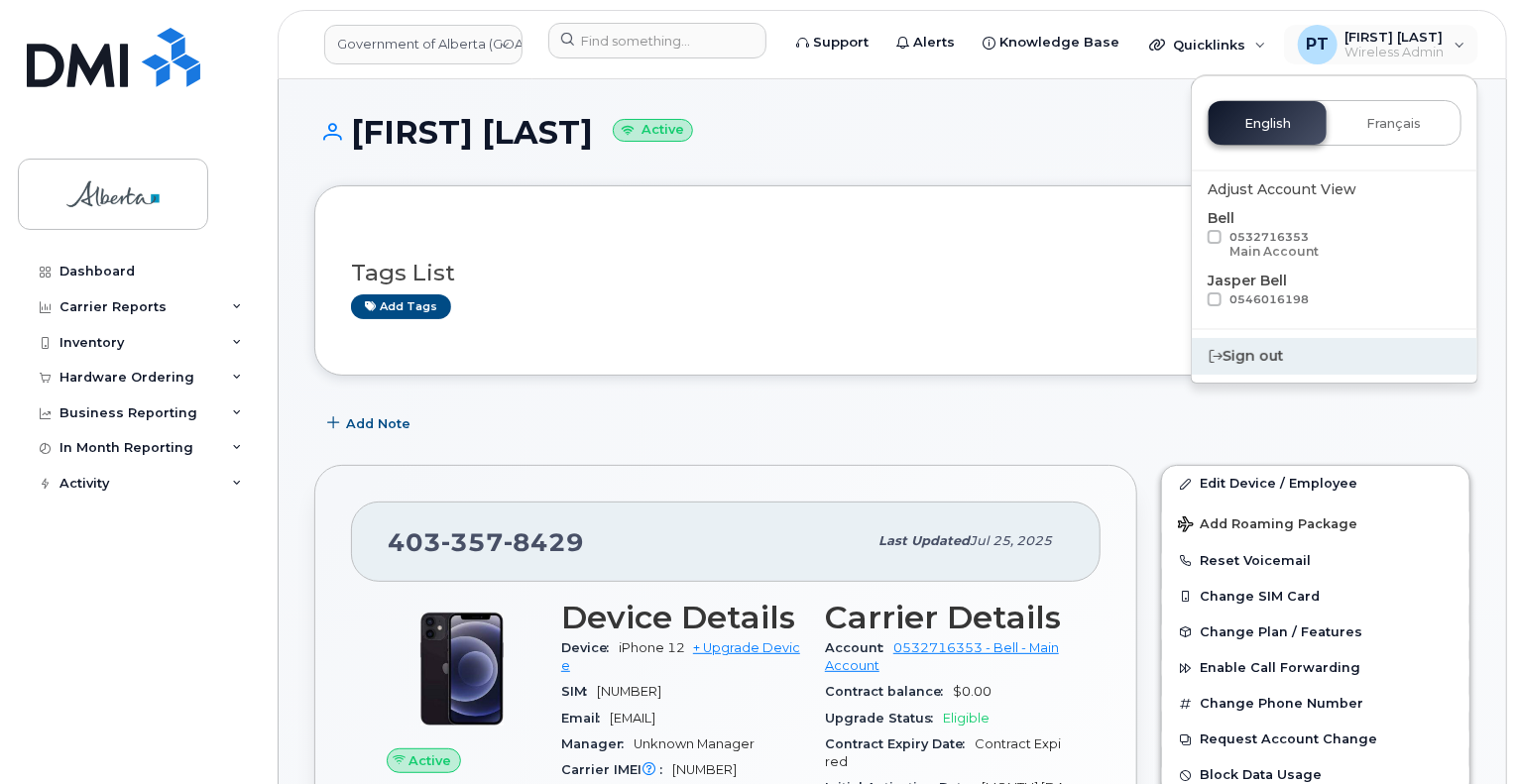 click on "Sign out" 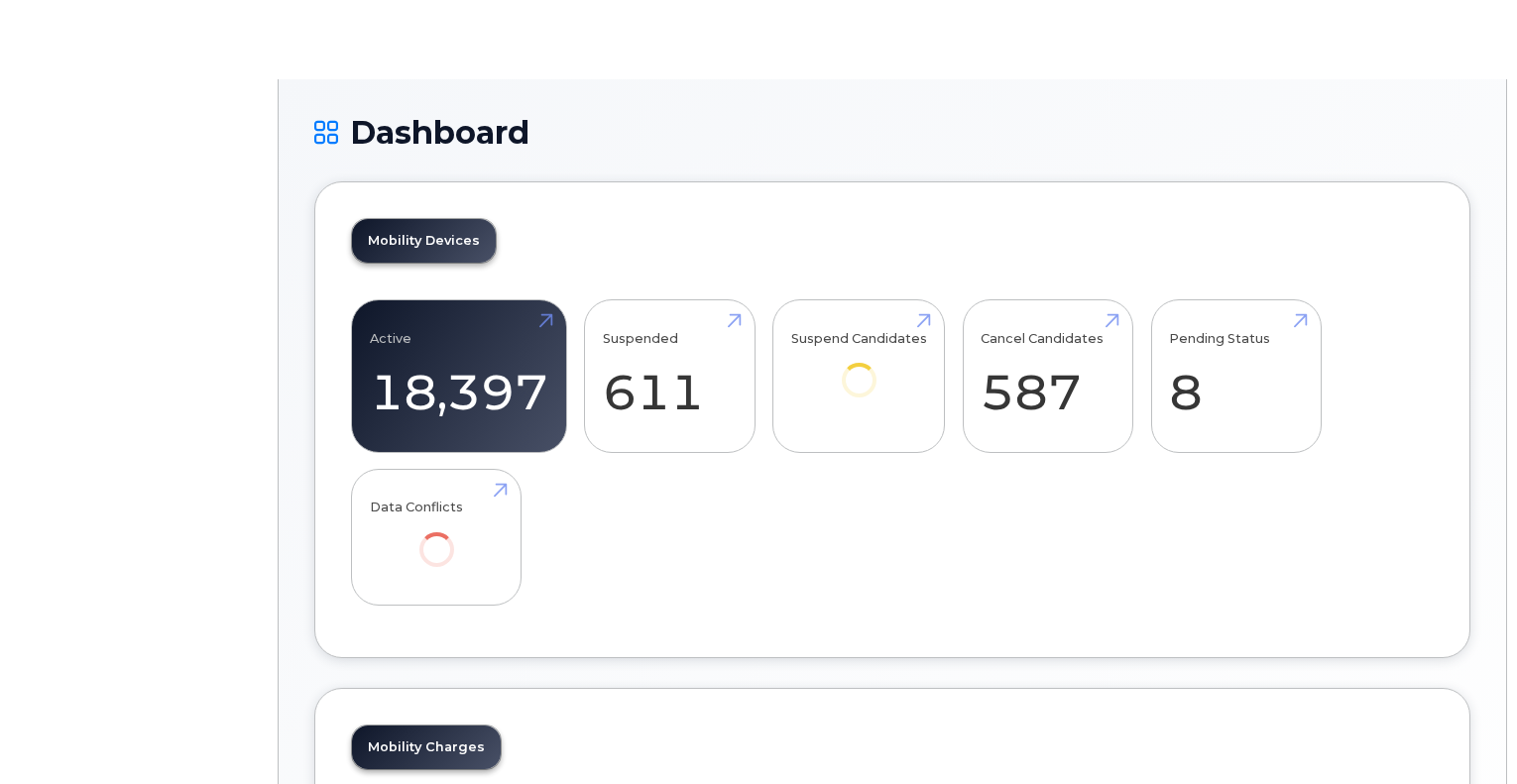 scroll, scrollTop: 0, scrollLeft: 0, axis: both 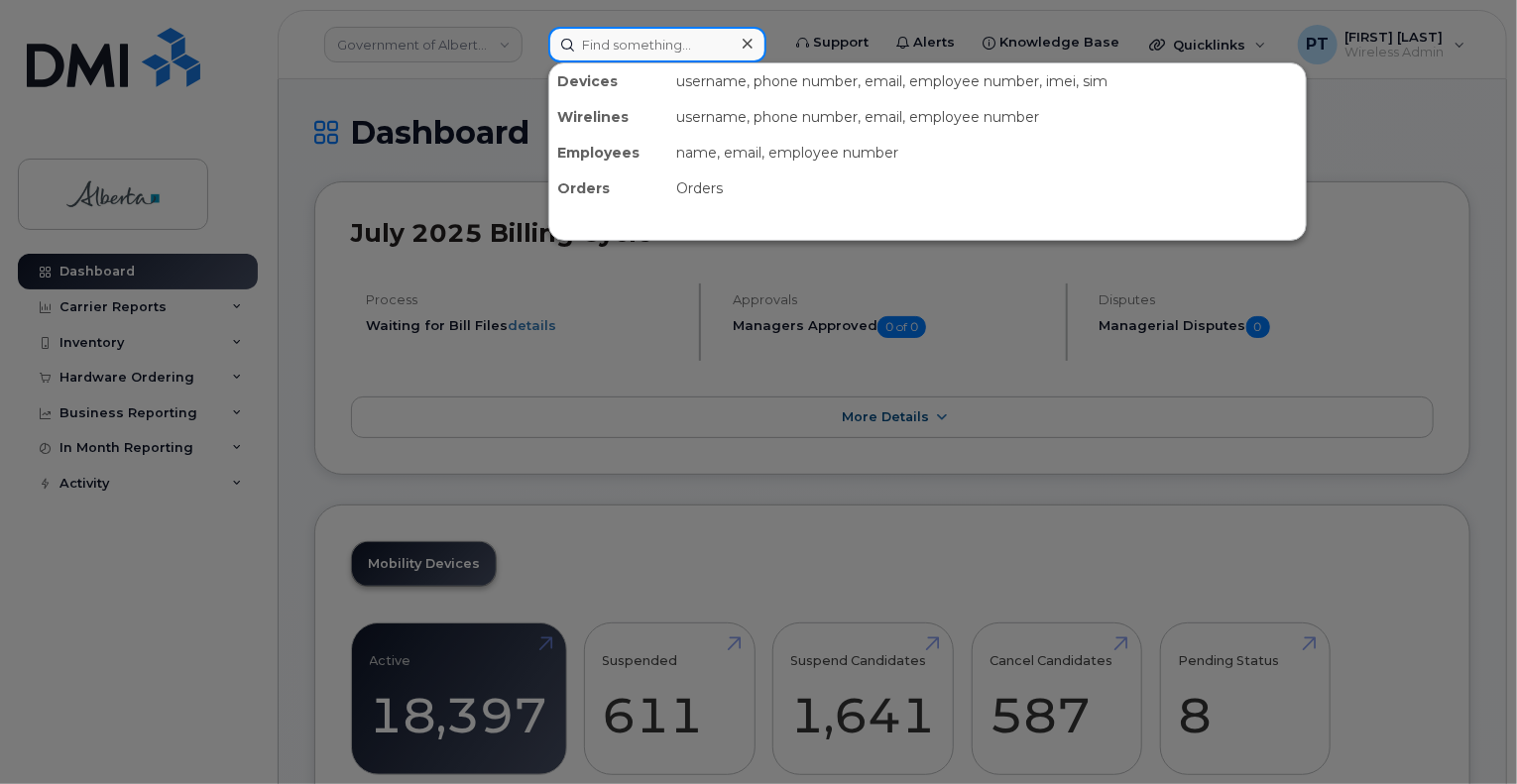 click at bounding box center [657, 45] 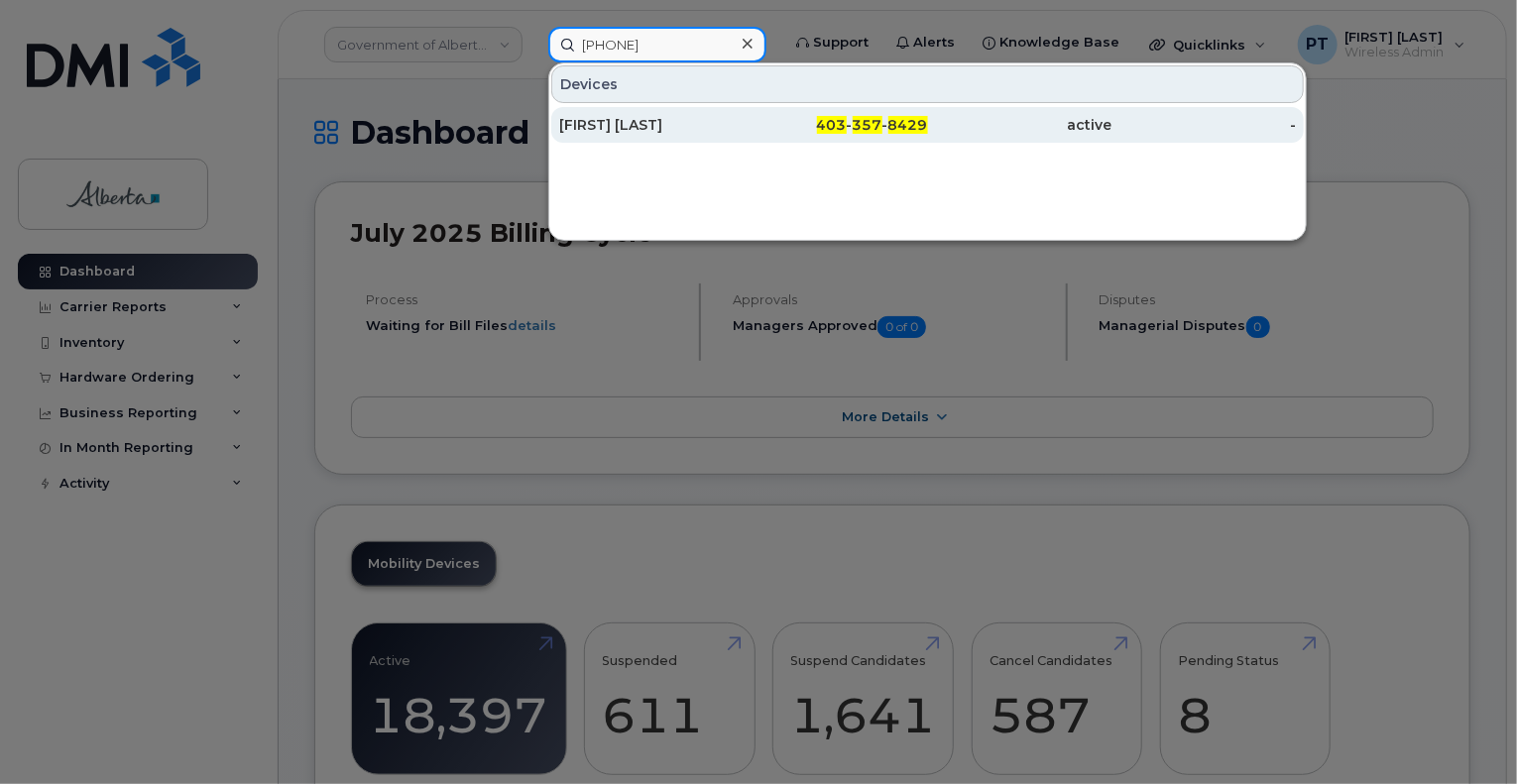 type on "4033578429" 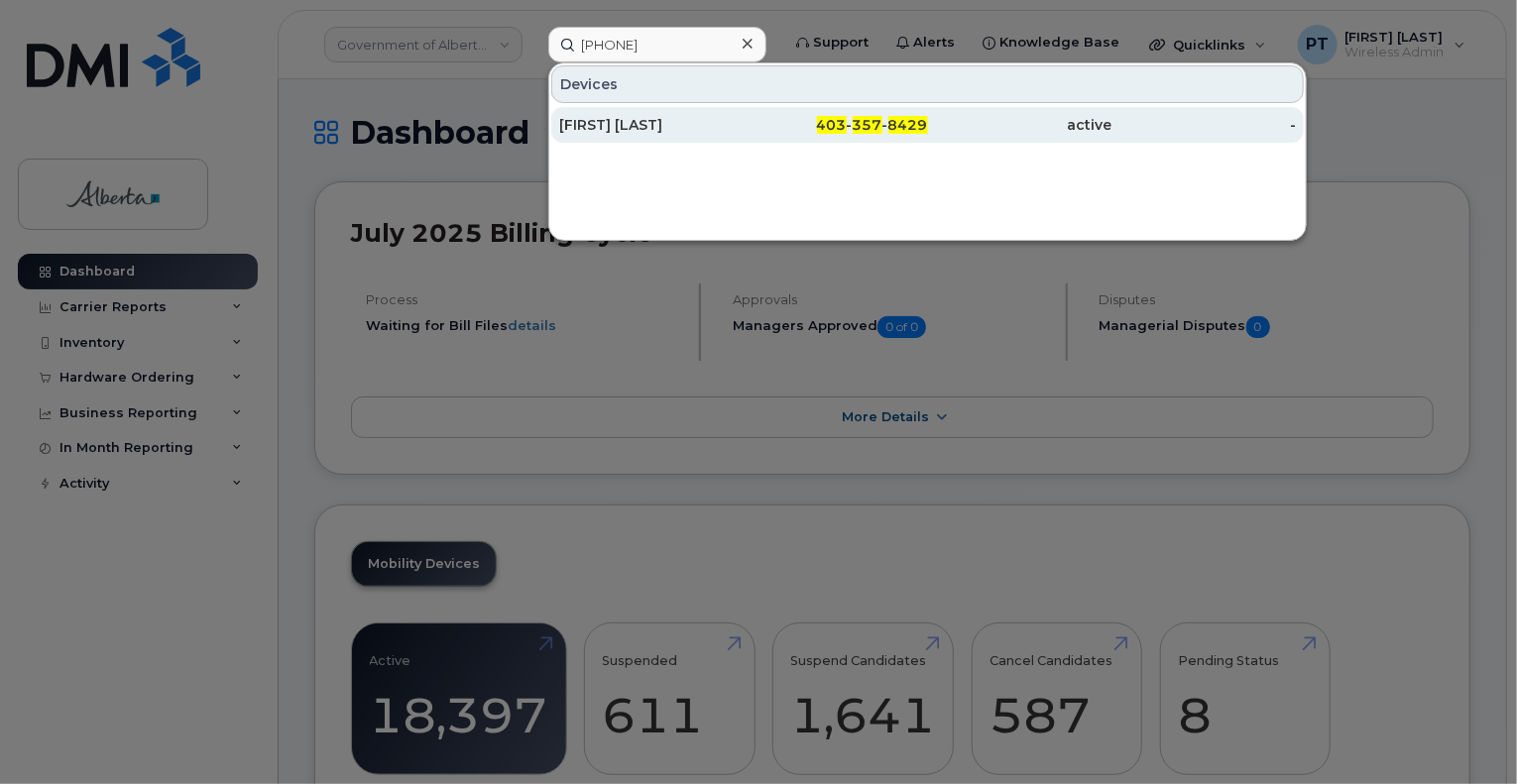 click on "[FIRST] [LAST]" at bounding box center [651, 125] 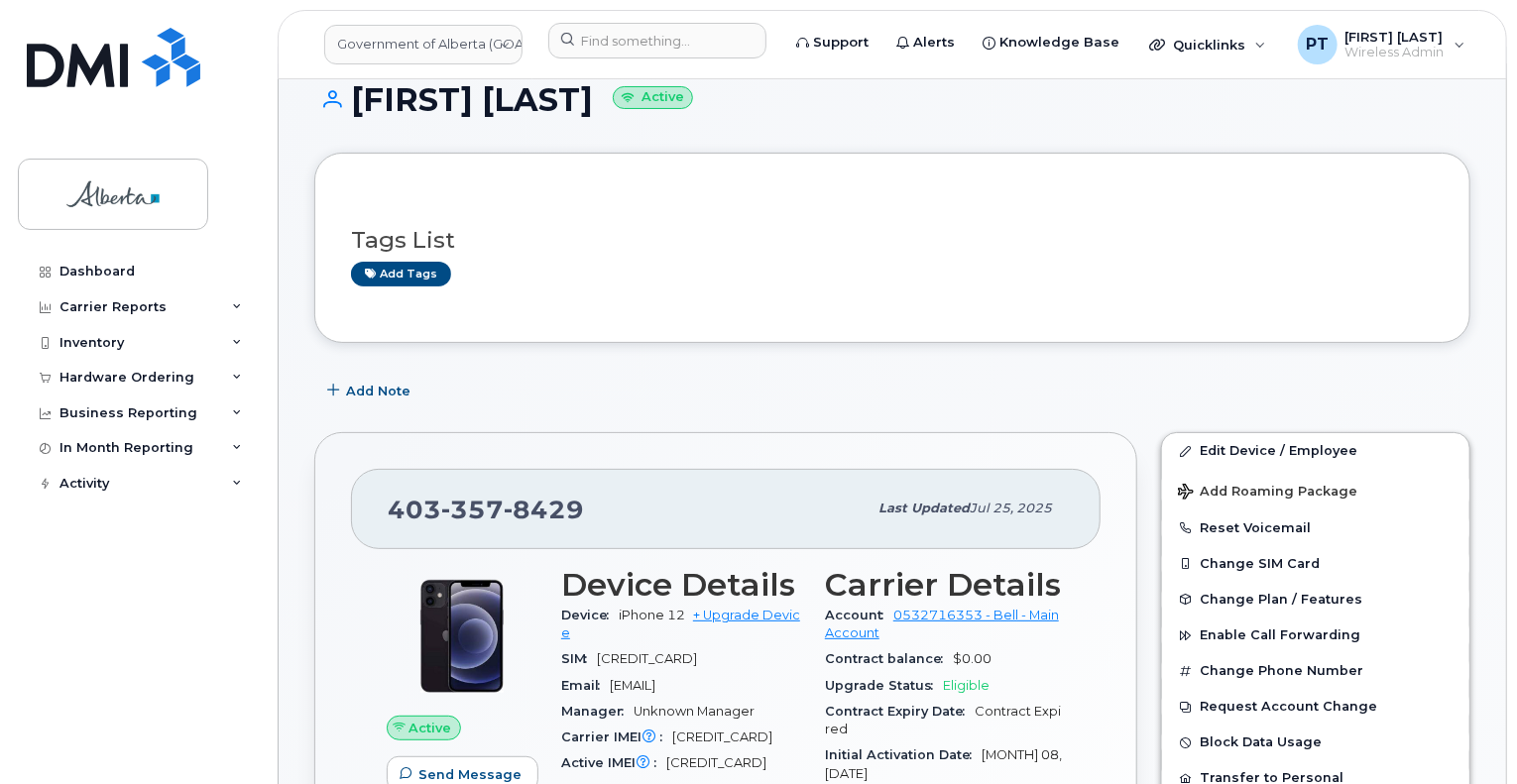 scroll, scrollTop: 0, scrollLeft: 0, axis: both 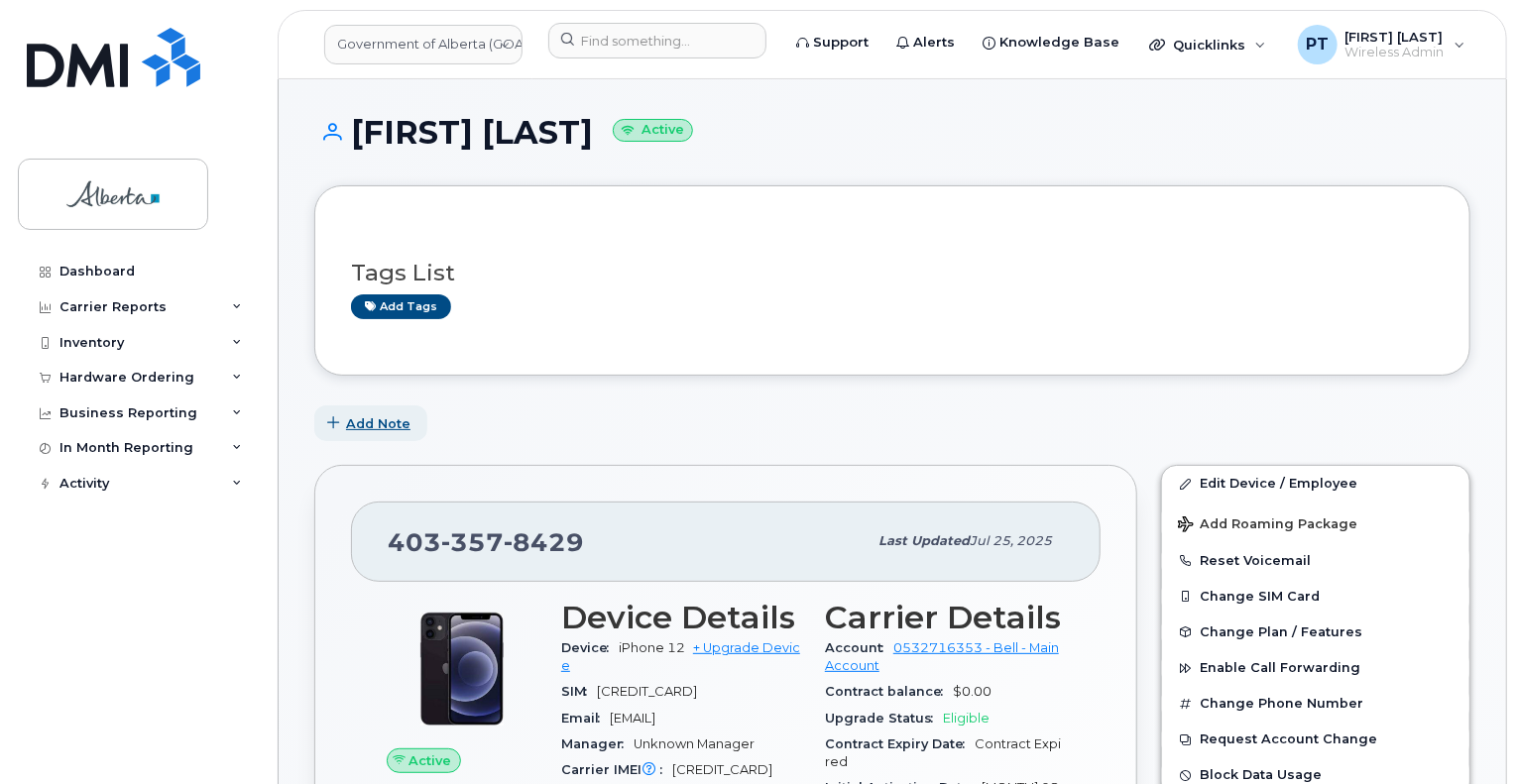 click on "Add Note" at bounding box center [371, 423] 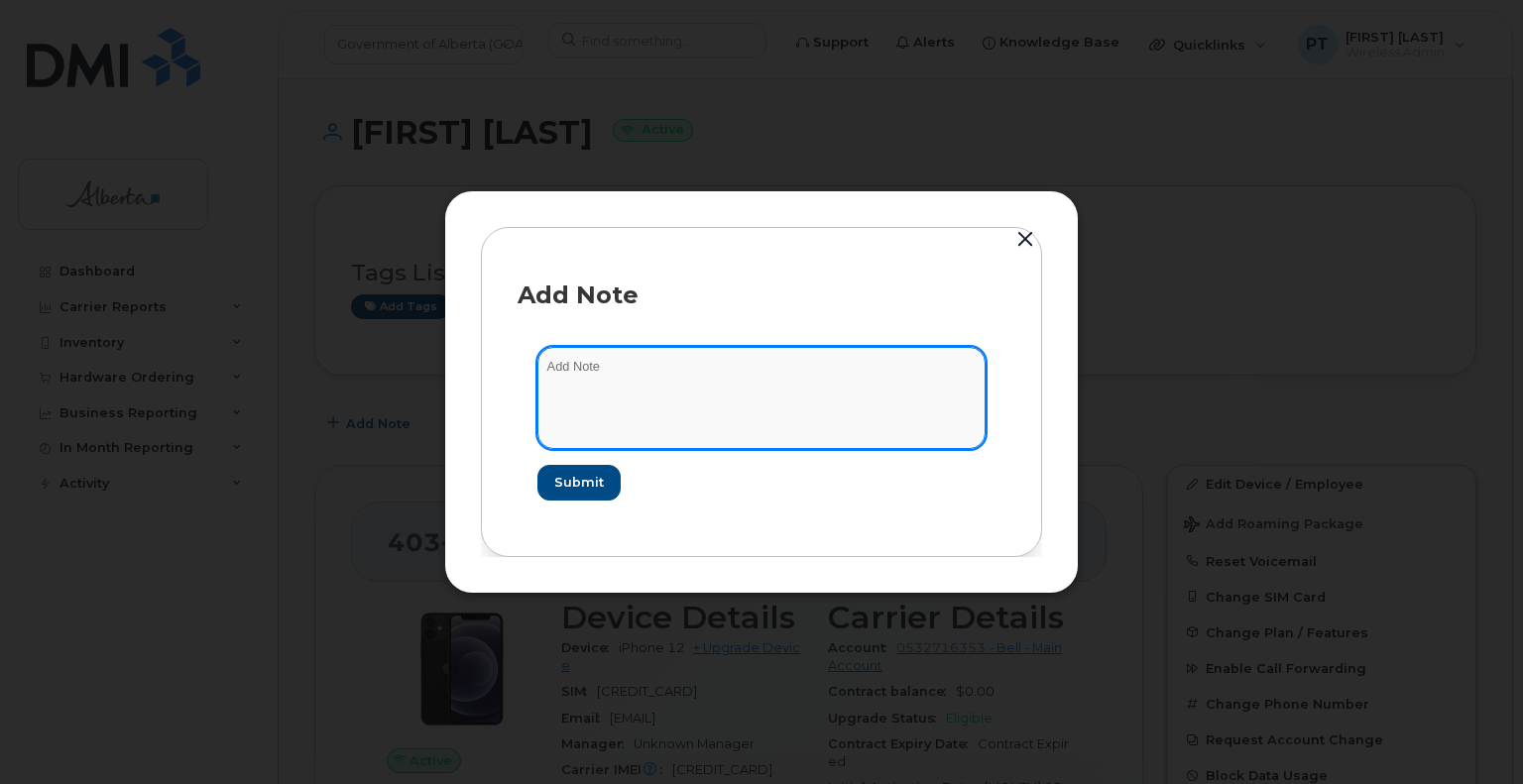 click at bounding box center (762, 397) 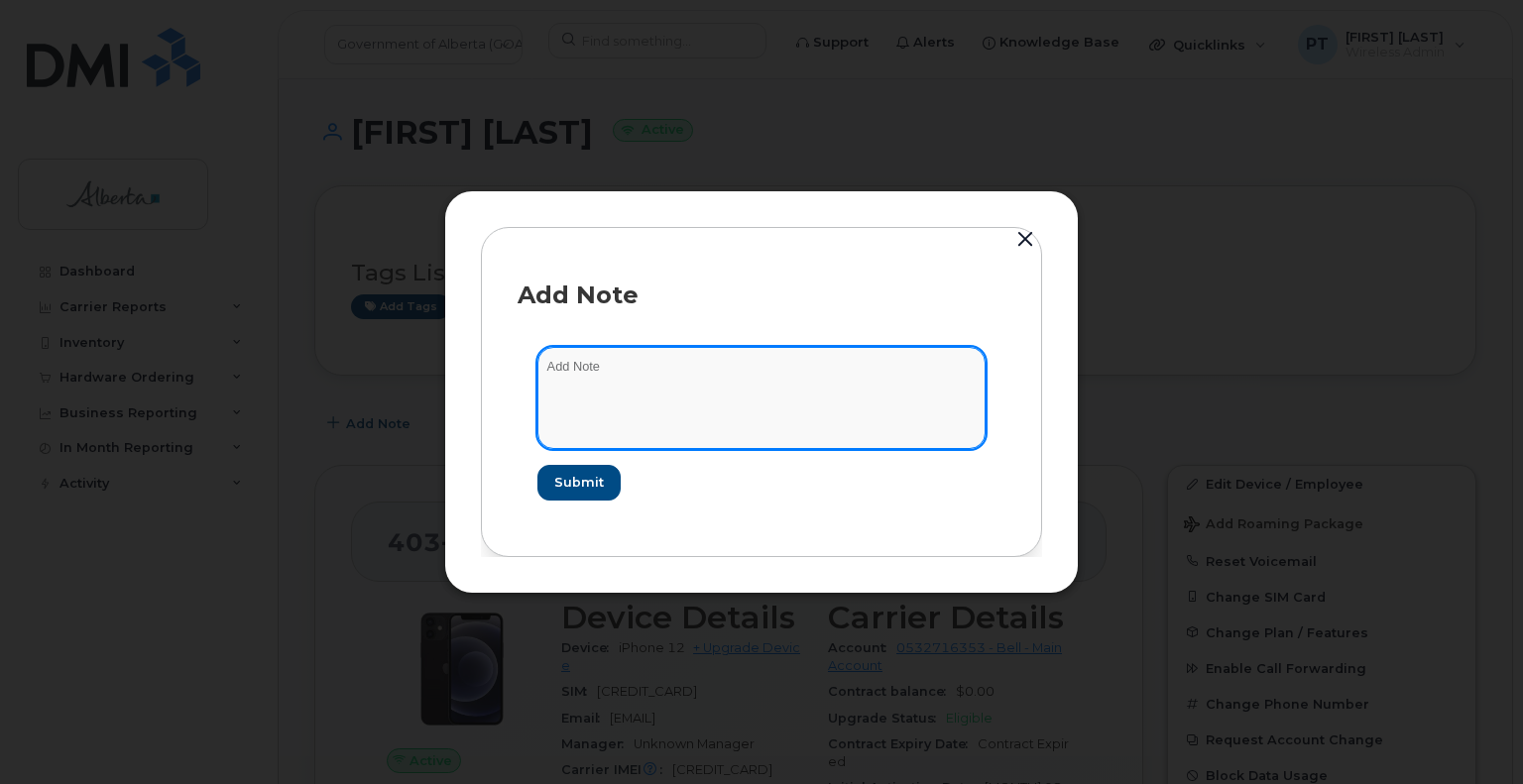 paste on "SCTASK0826181" 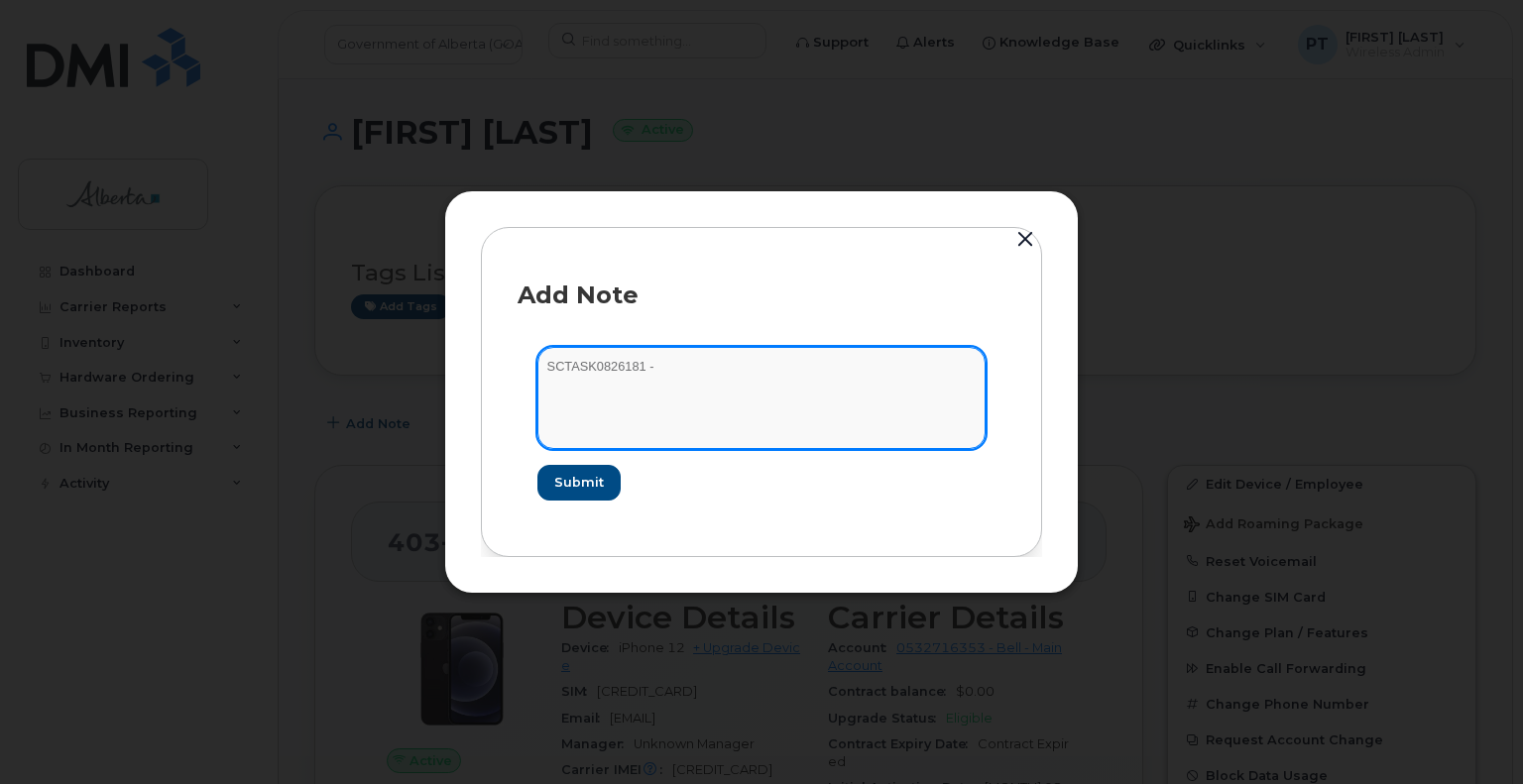 click on "SCTASK0826181 -" at bounding box center [762, 397] 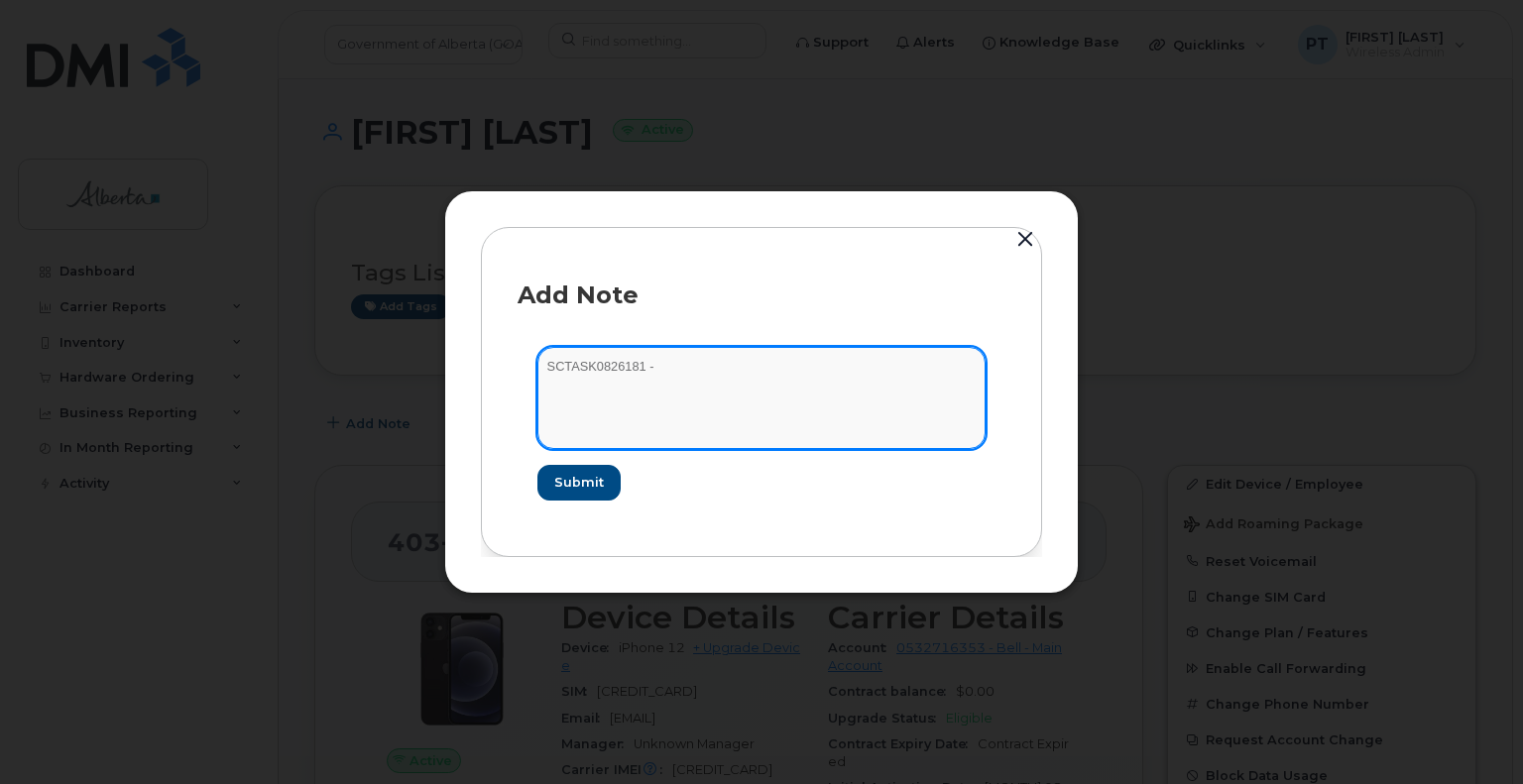 paste on "Plan Transfer Personal - 4033578429 iPhone 12 IMEI 353653121951197 s/n DNPFR0250F02 July 31" 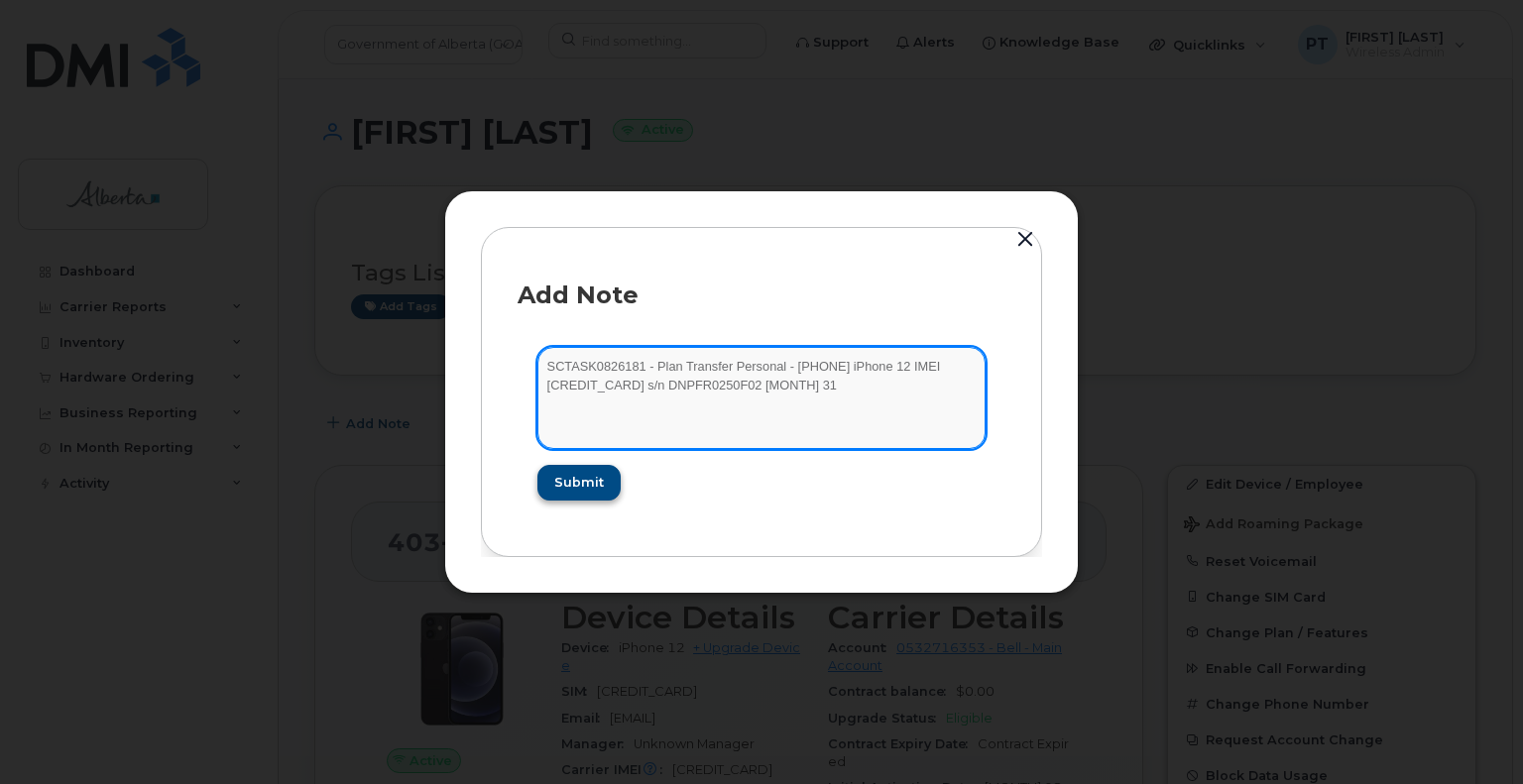 type on "SCTASK0826181 - Plan Transfer Personal - 4033578429 iPhone 12 IMEI 353653121951197 s/n DNPFR0250F02 July 31" 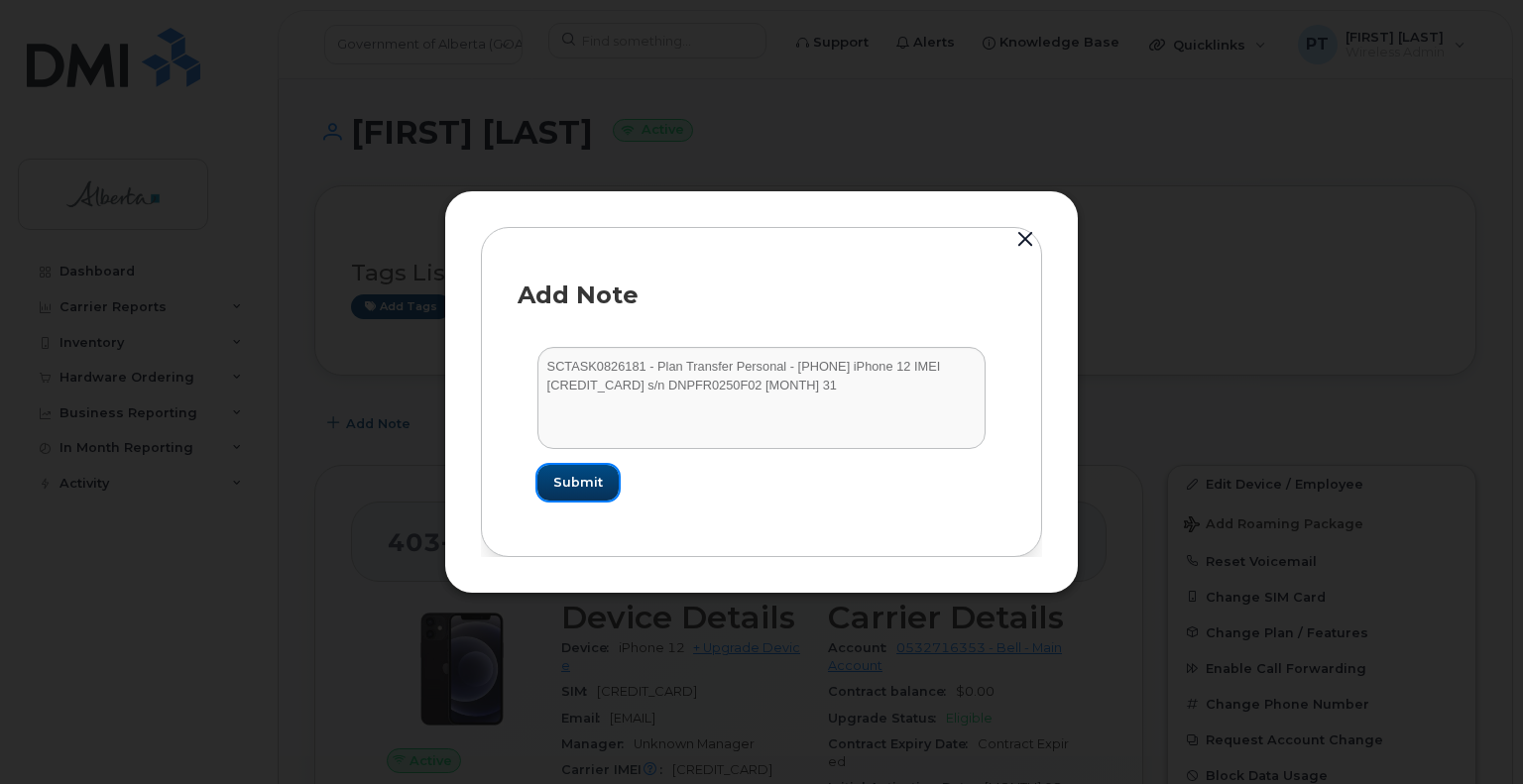 click on "Submit" at bounding box center [578, 482] 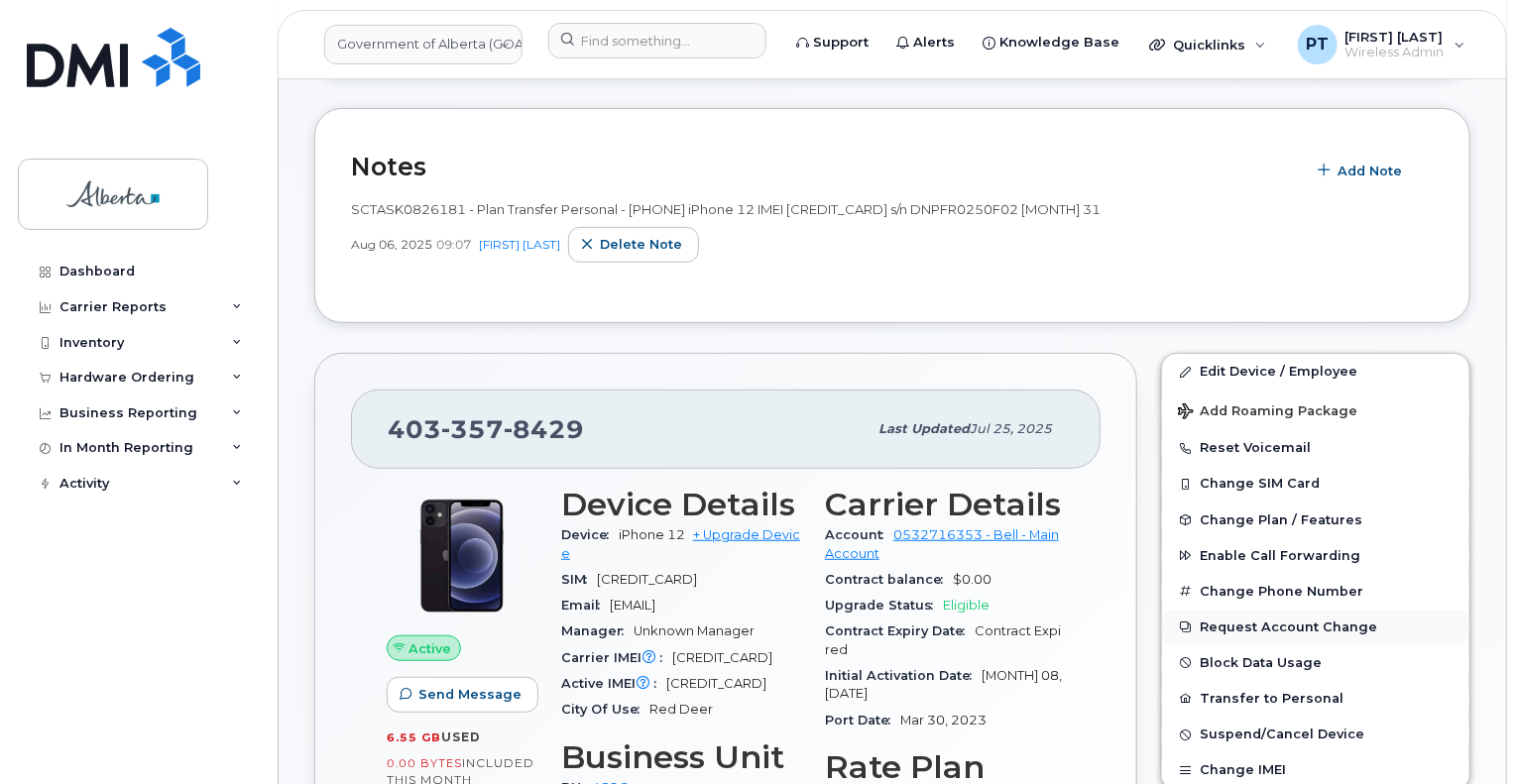 scroll, scrollTop: 595, scrollLeft: 0, axis: vertical 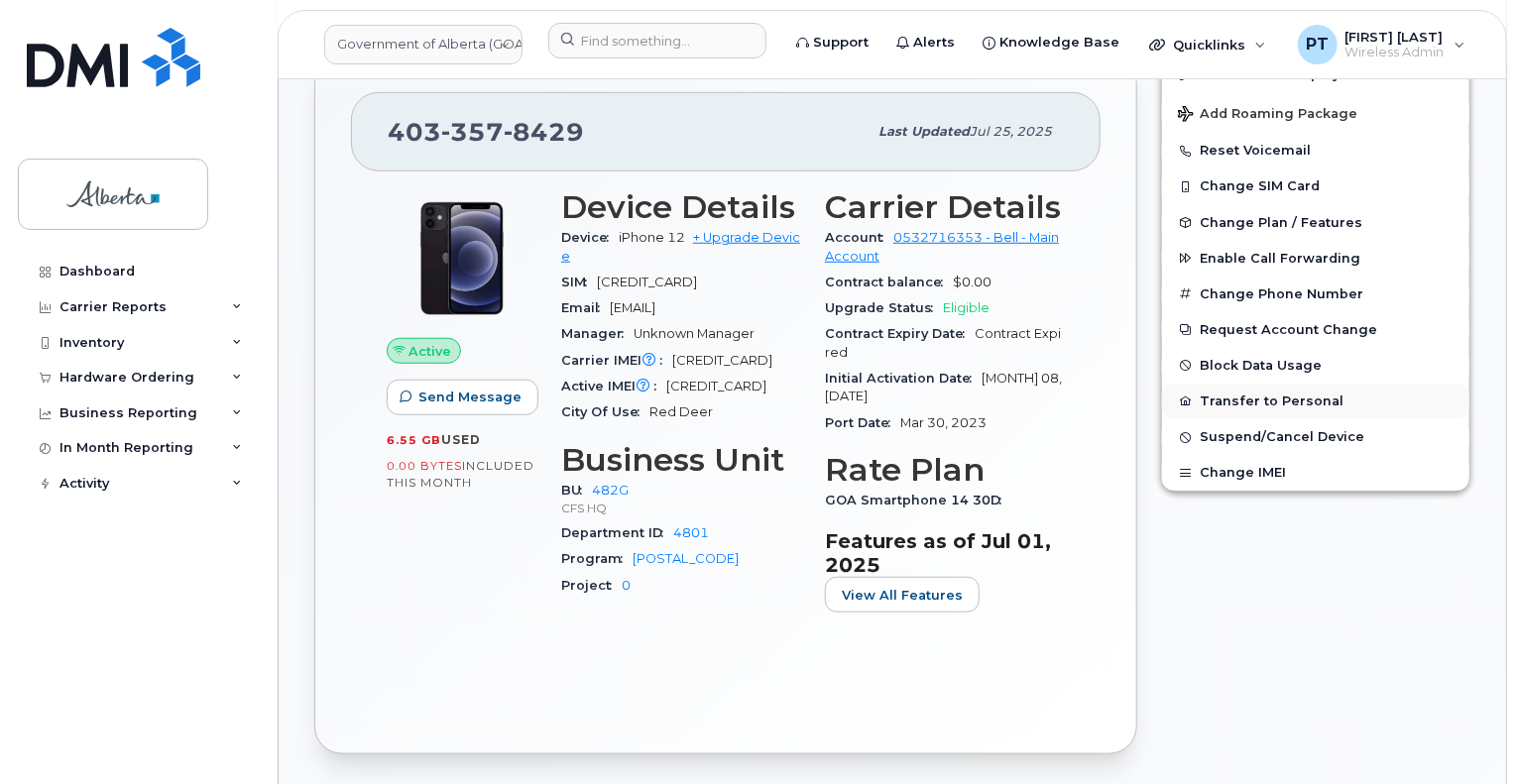 click on "Transfer to Personal" at bounding box center [1316, 401] 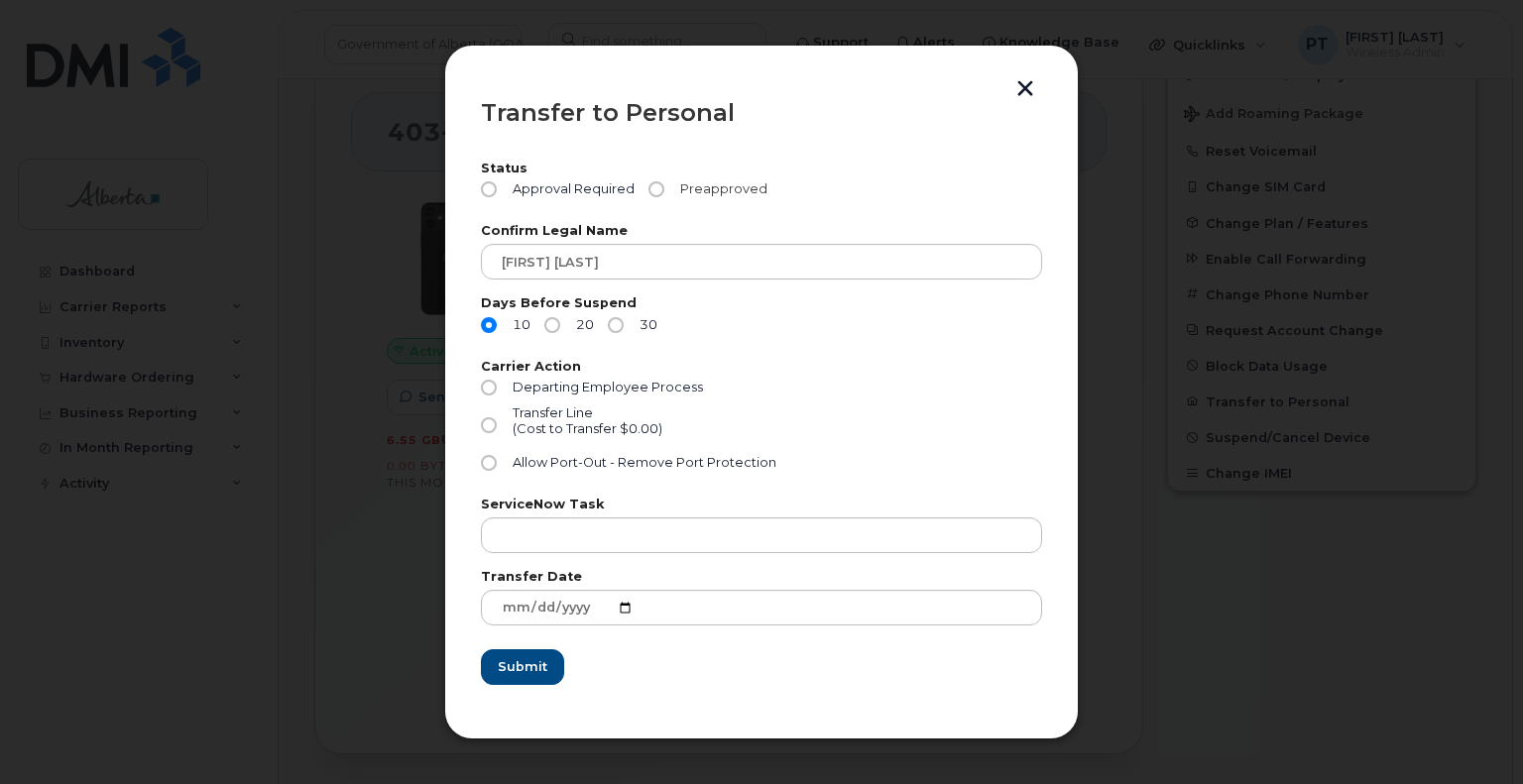 click on "Preapproved" at bounding box center (656, 189) 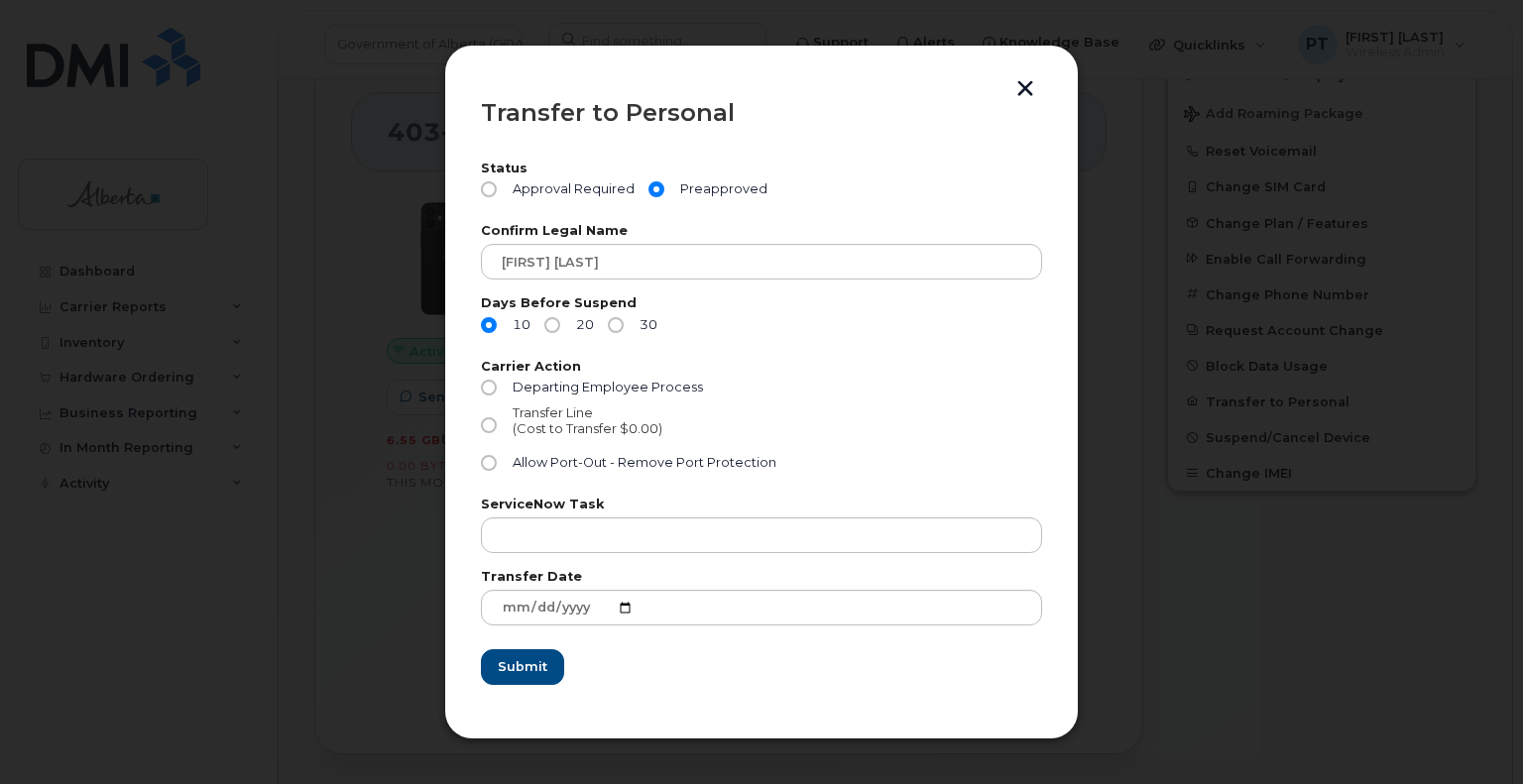 click on "Transfer Line (Cost to Transfer
$0.00)" at bounding box center (489, 425) 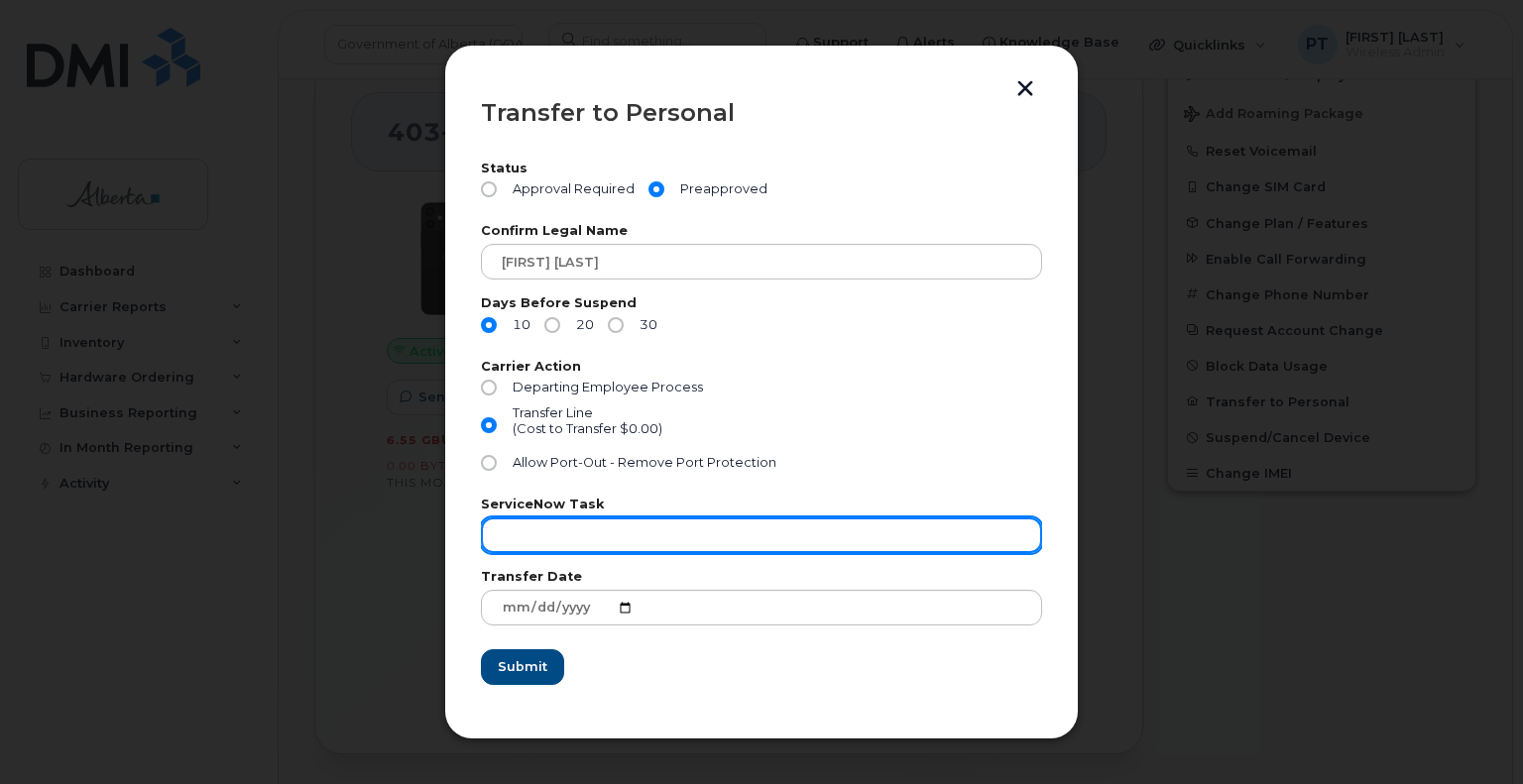 click at bounding box center [762, 535] 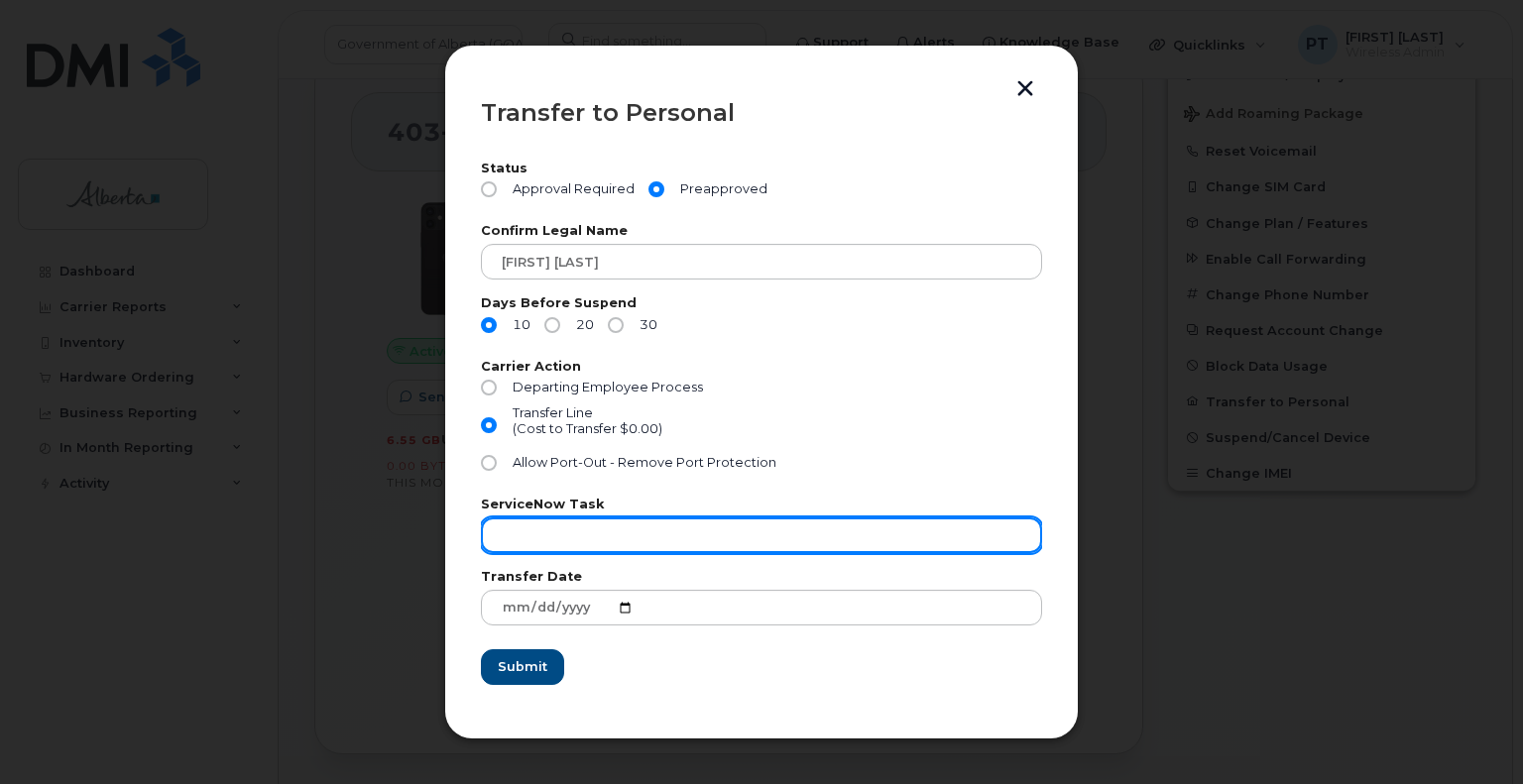paste on "SCTASK0826181" 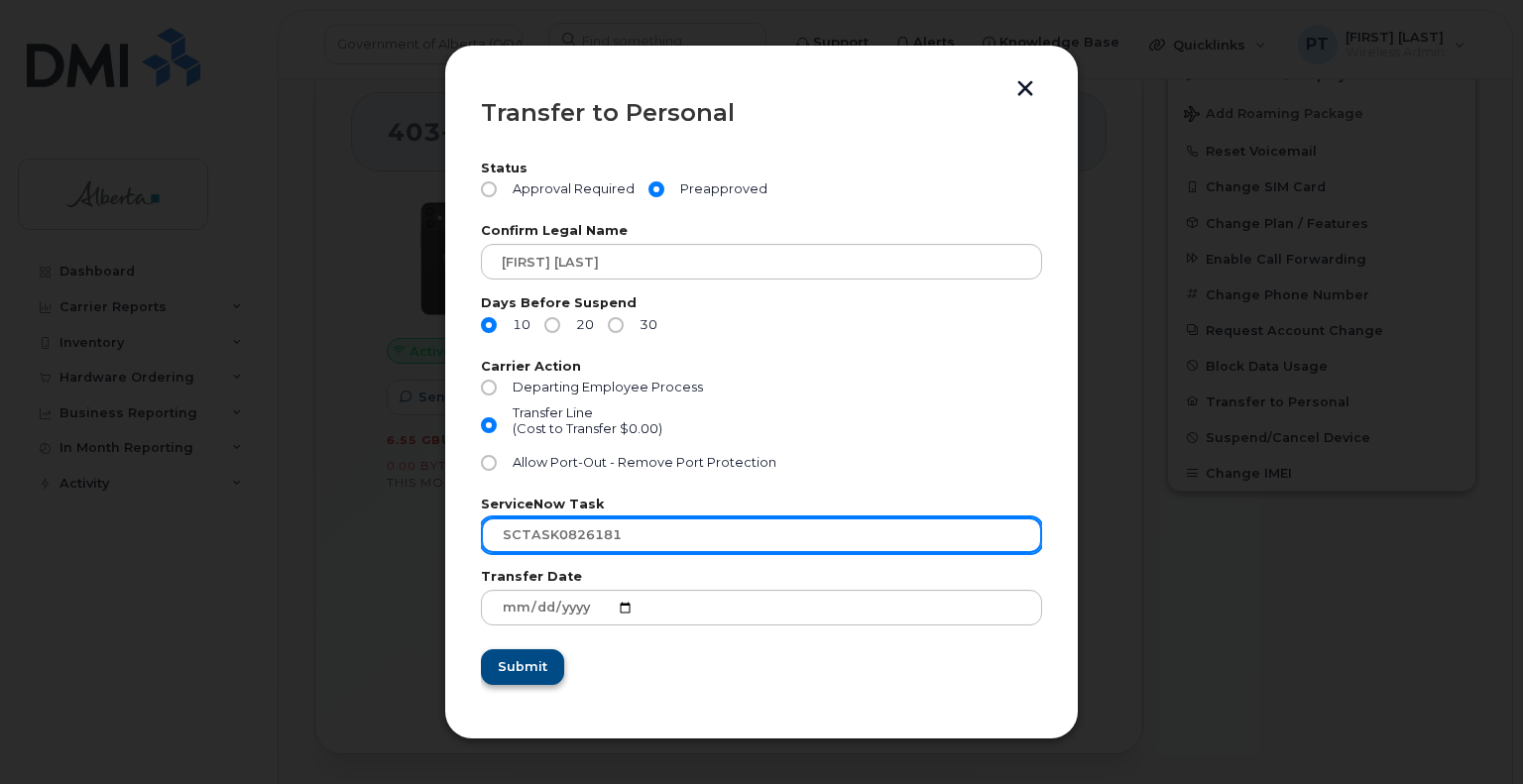 type on "SCTASK0826181" 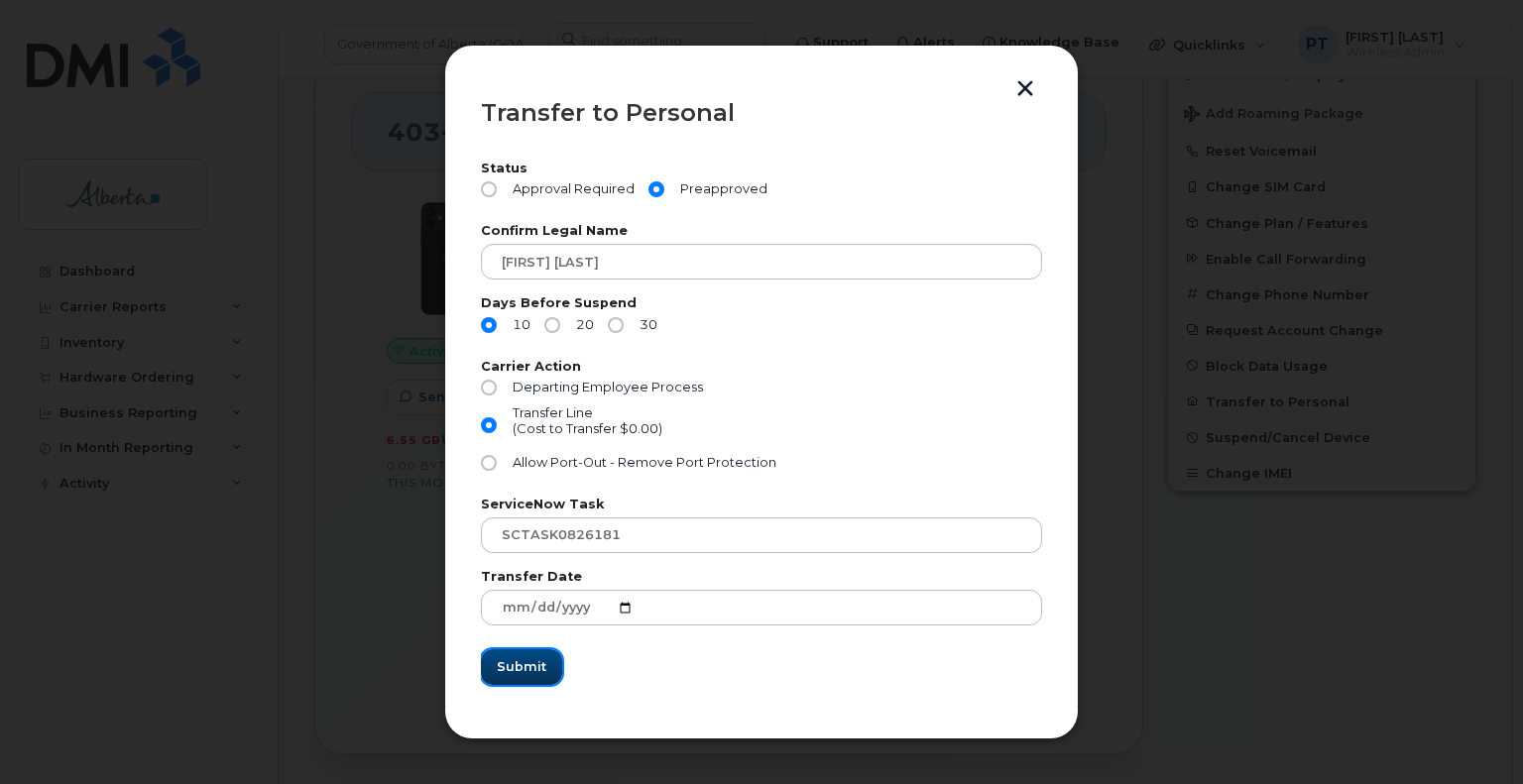click on "Submit" at bounding box center (522, 666) 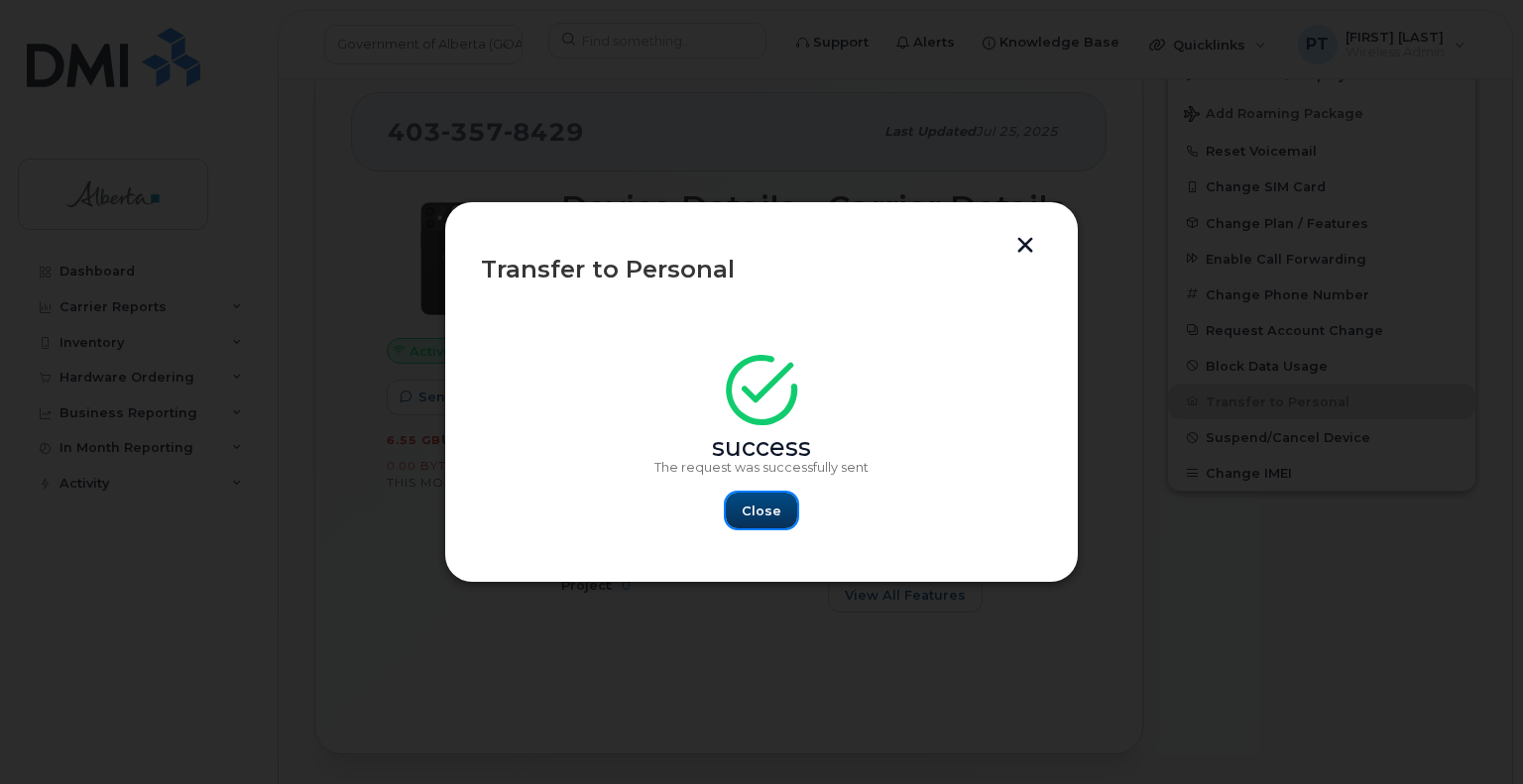 click on "Close" at bounding box center [762, 510] 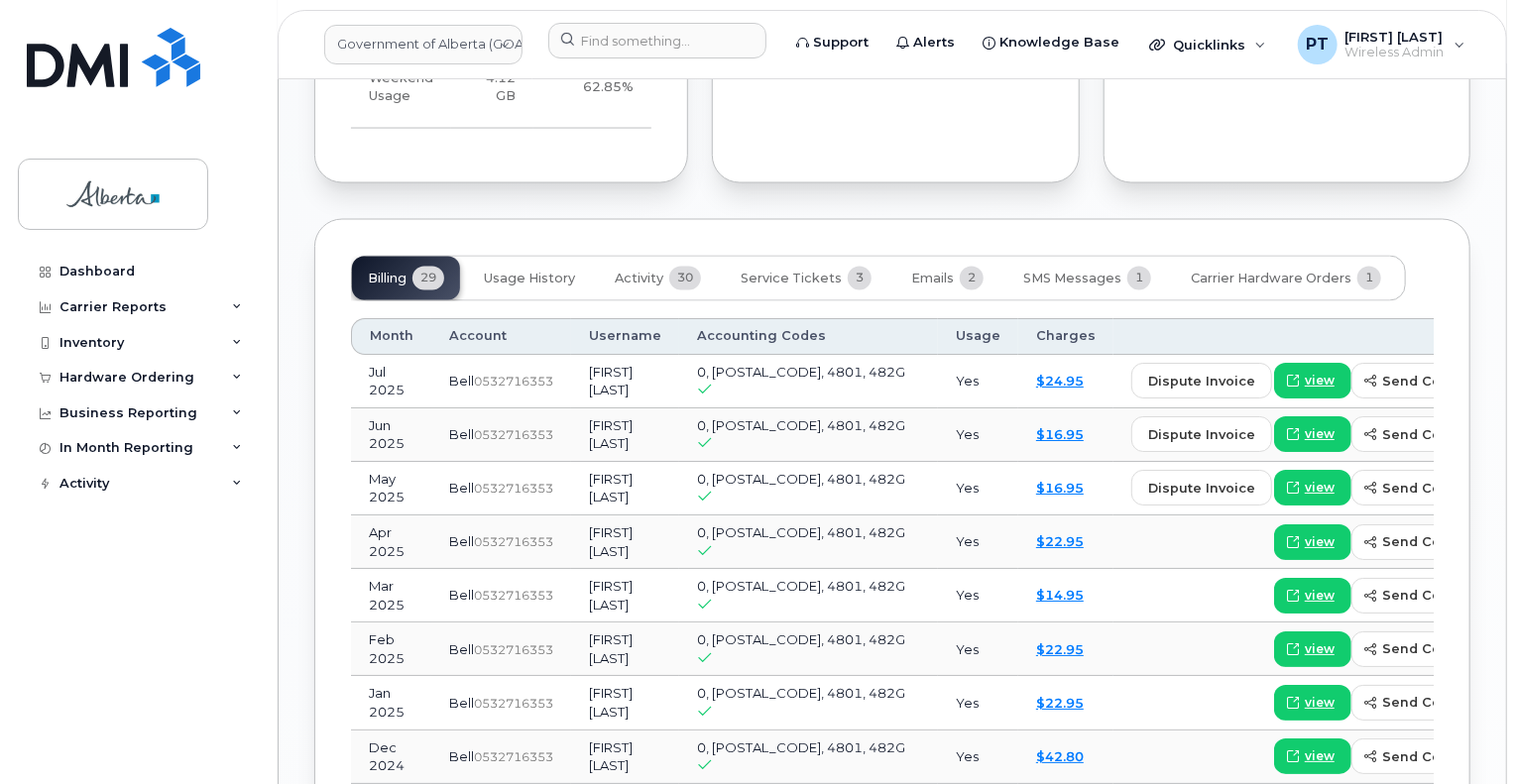 scroll, scrollTop: 1784, scrollLeft: 0, axis: vertical 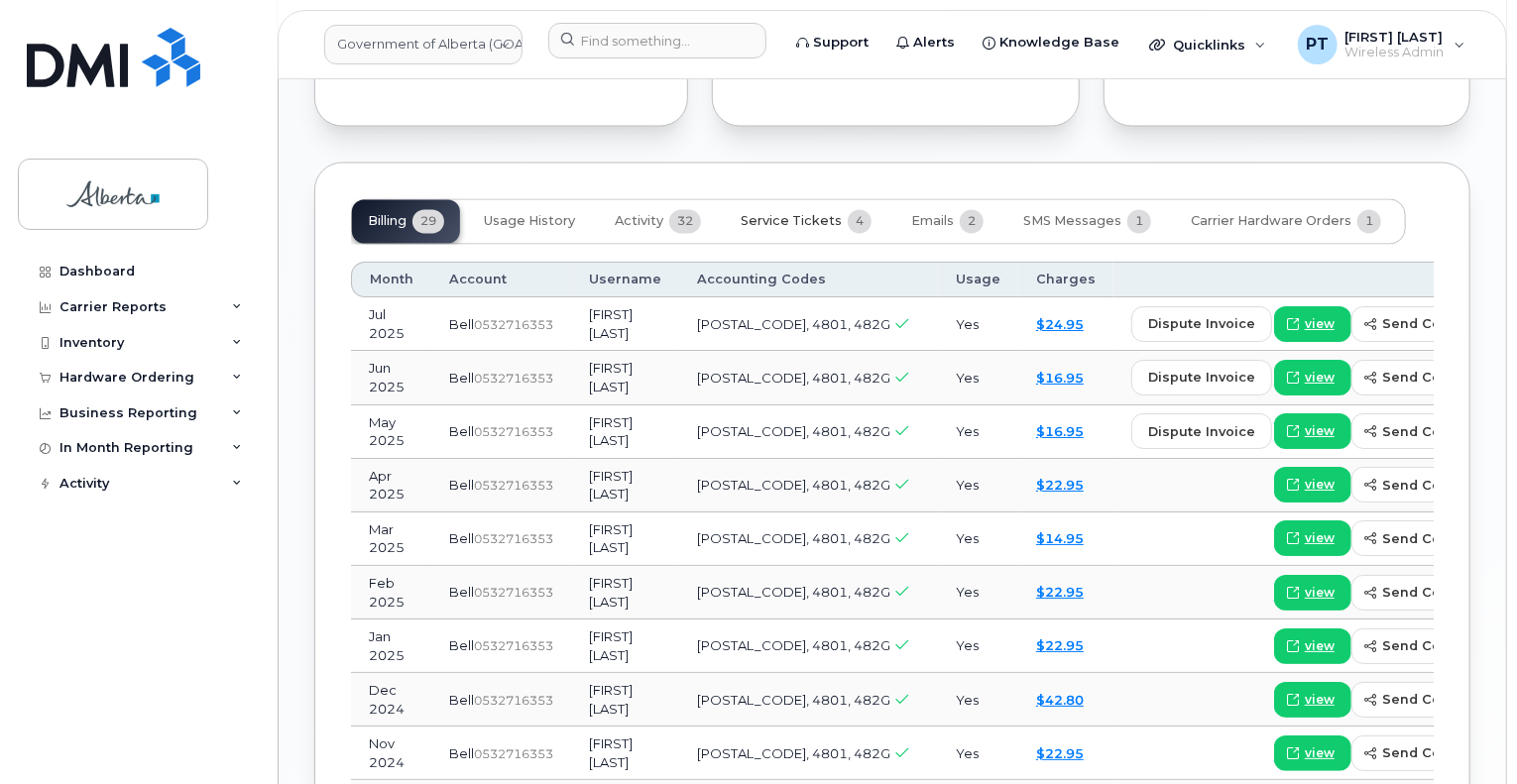 click on "Service Tickets" at bounding box center [791, 222] 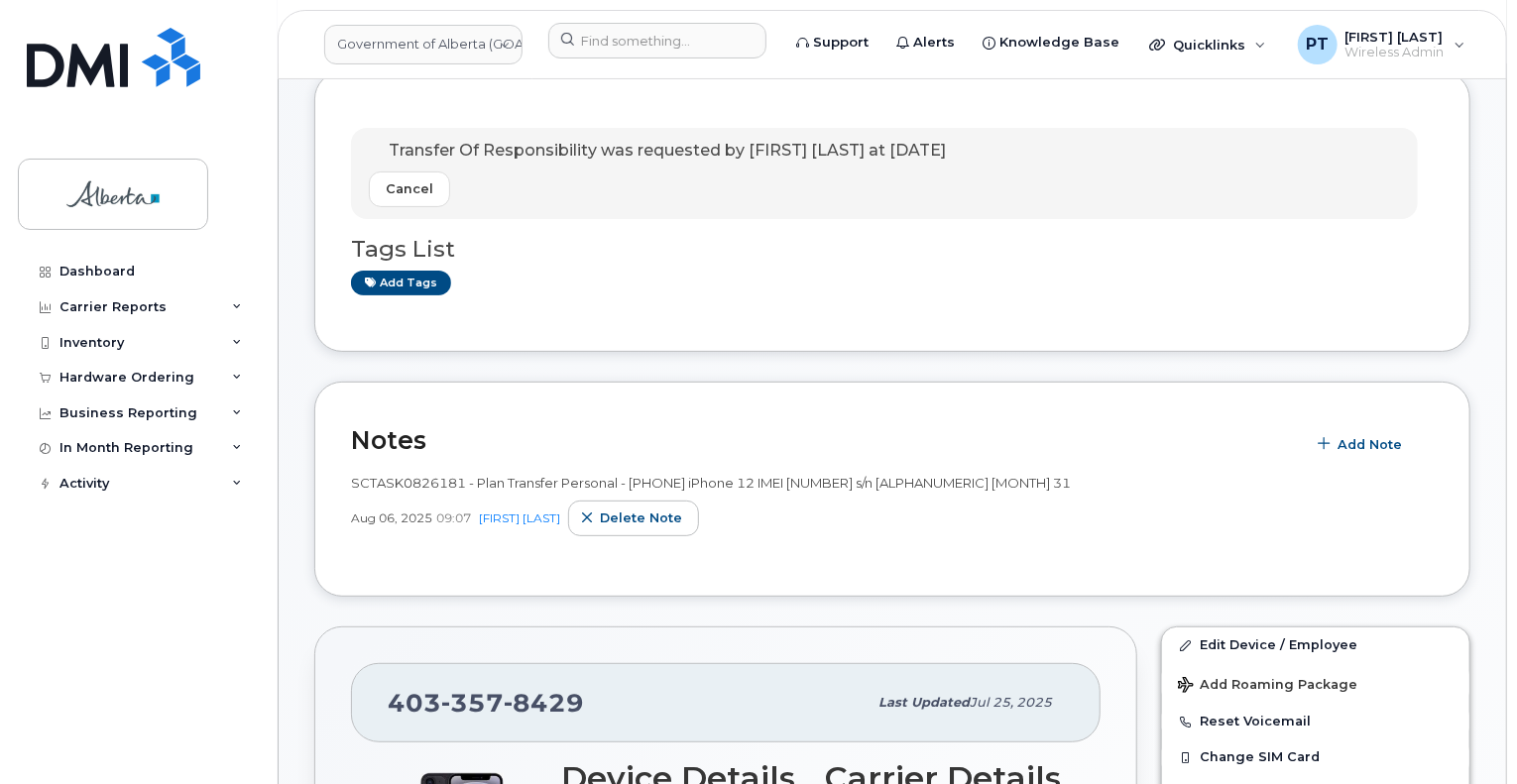 scroll, scrollTop: 198, scrollLeft: 0, axis: vertical 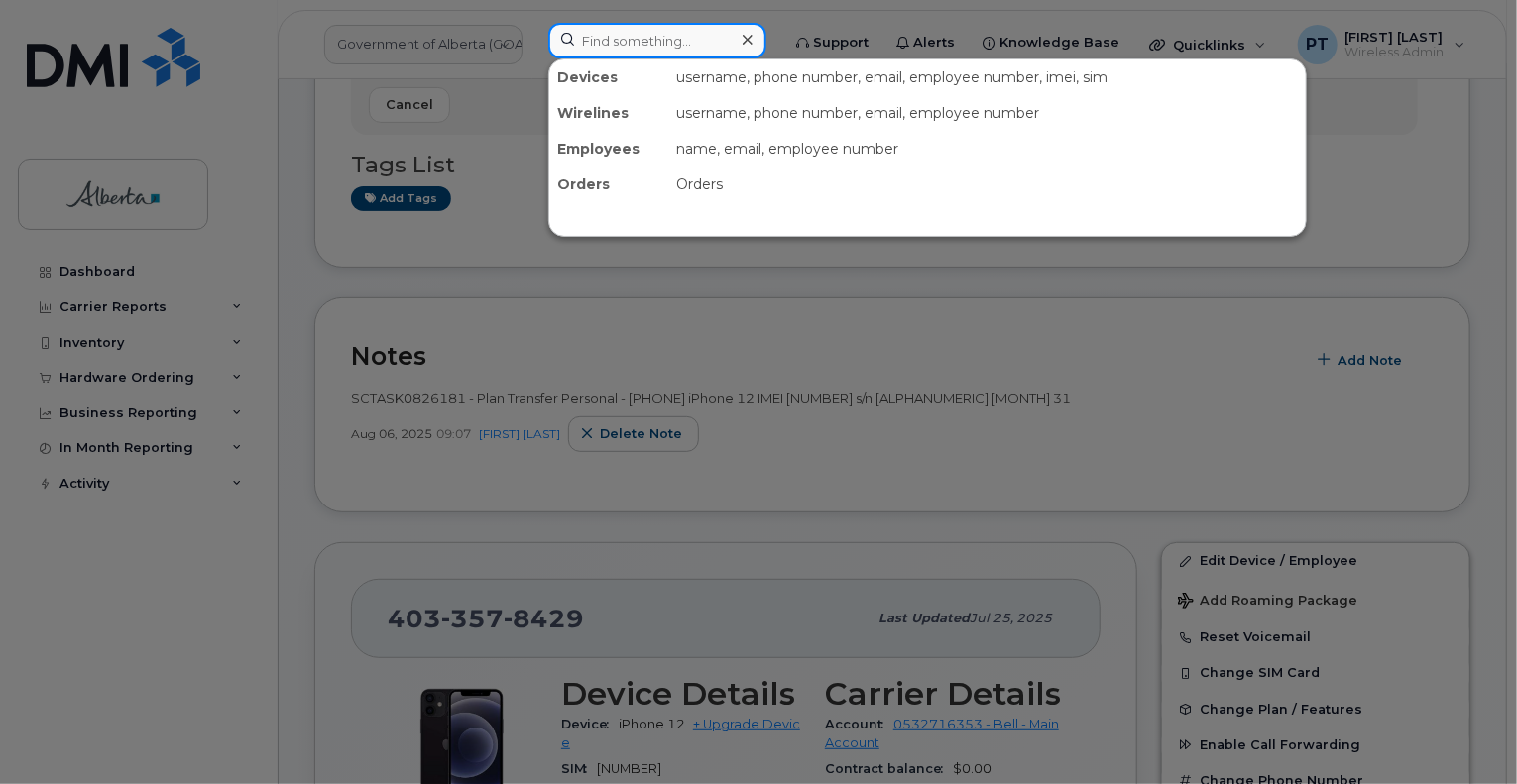 paste on "[PHONE]" 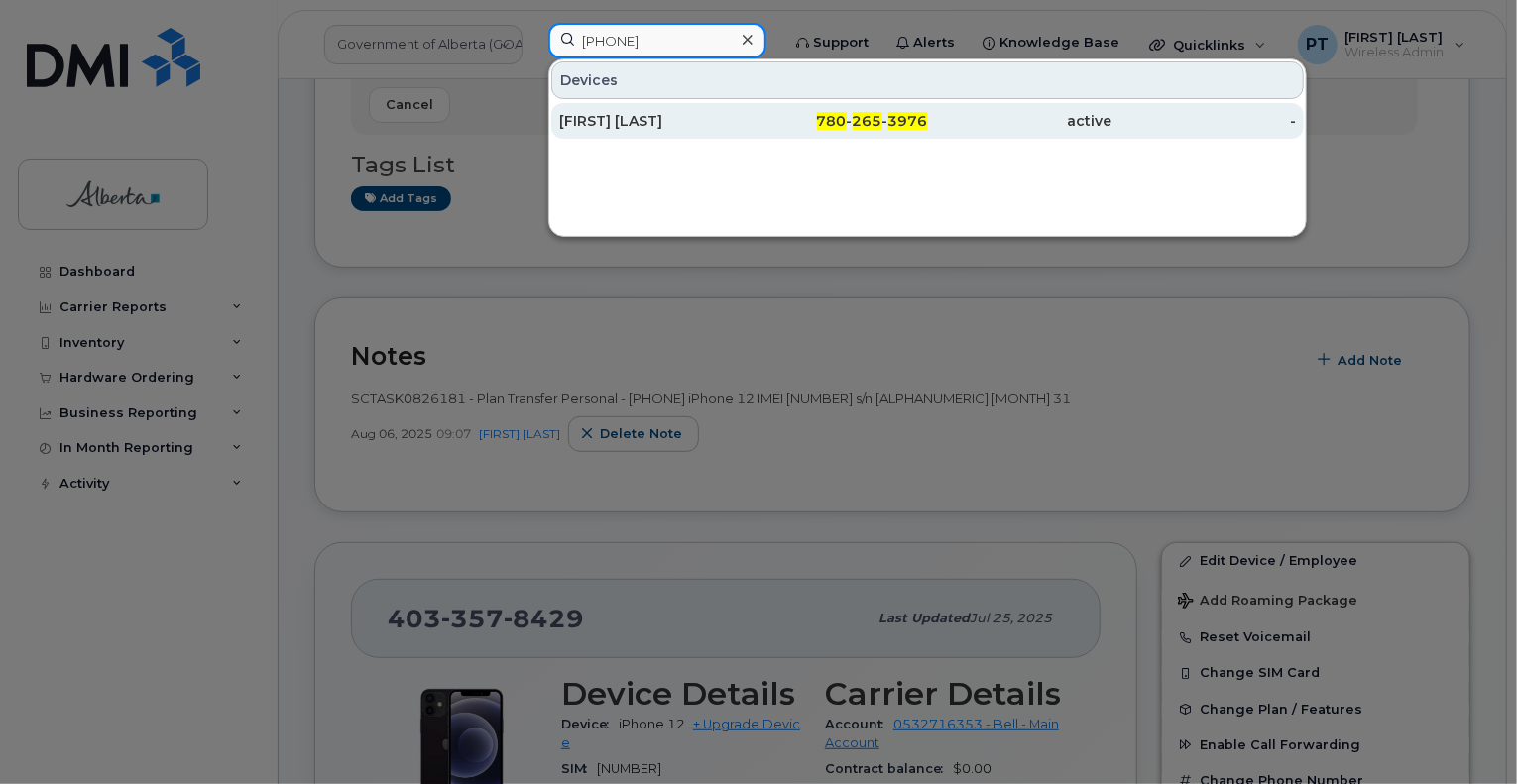 type on "[PHONE]" 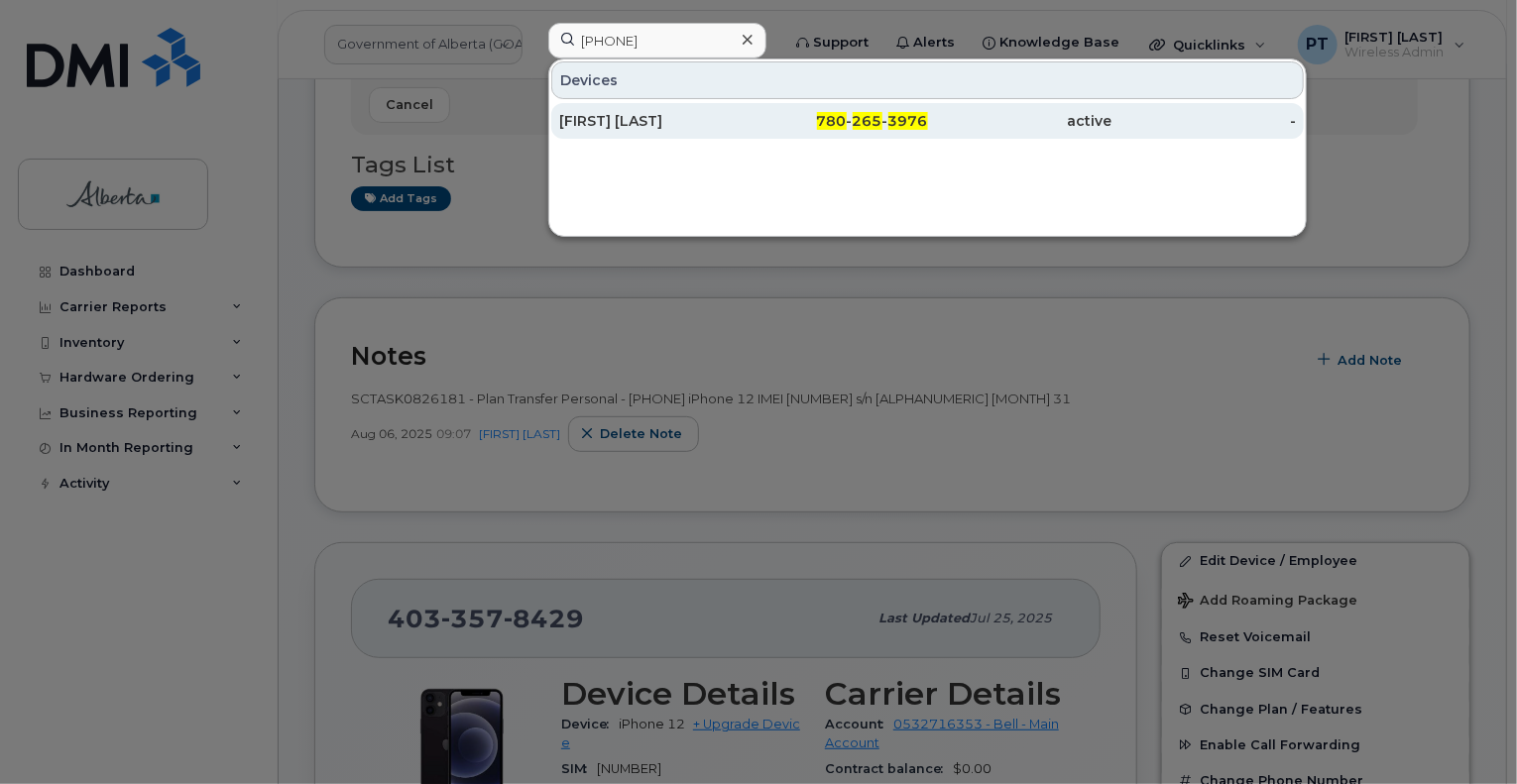 click on "[FIRST] [LAST]" at bounding box center (651, 121) 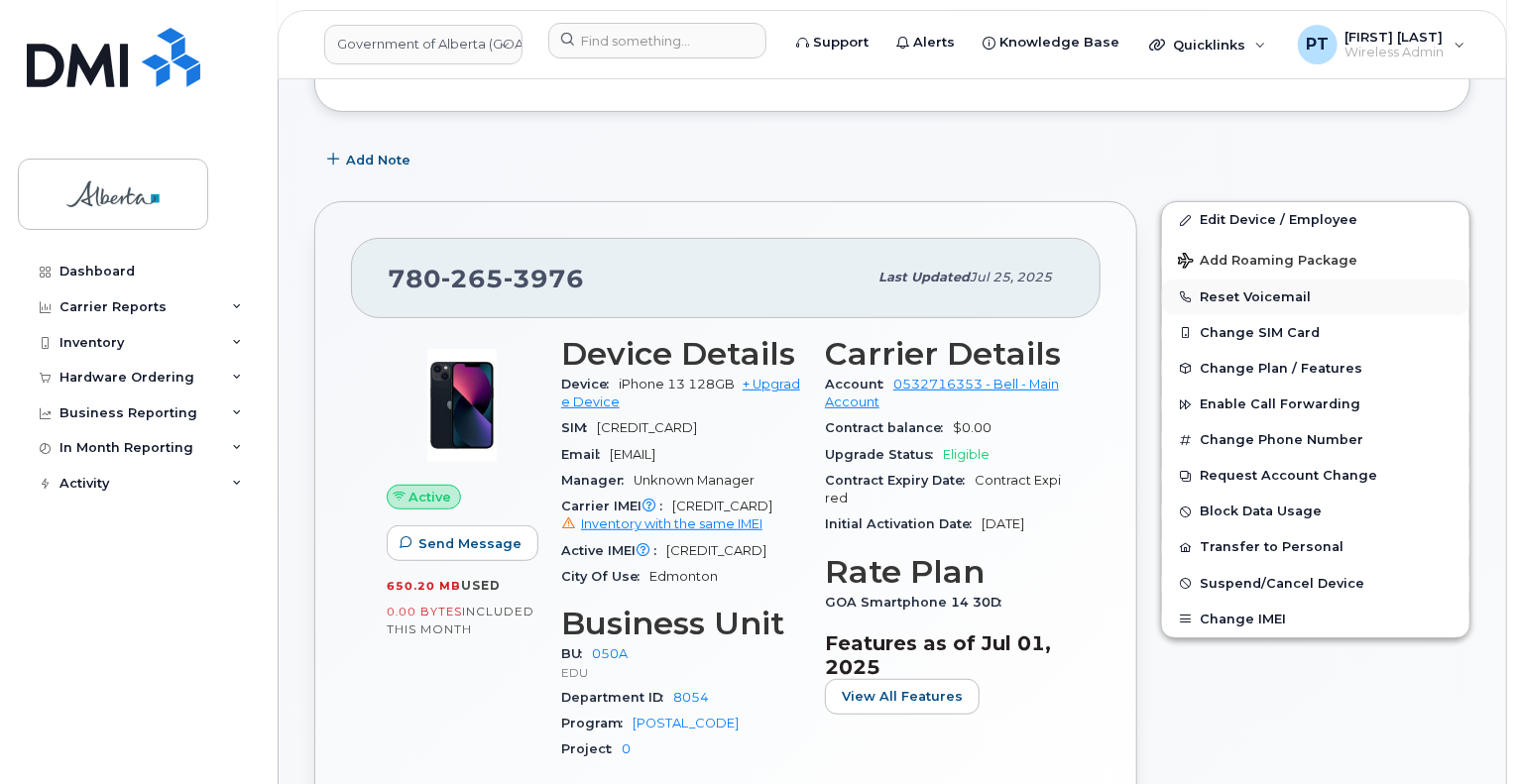 scroll, scrollTop: 198, scrollLeft: 0, axis: vertical 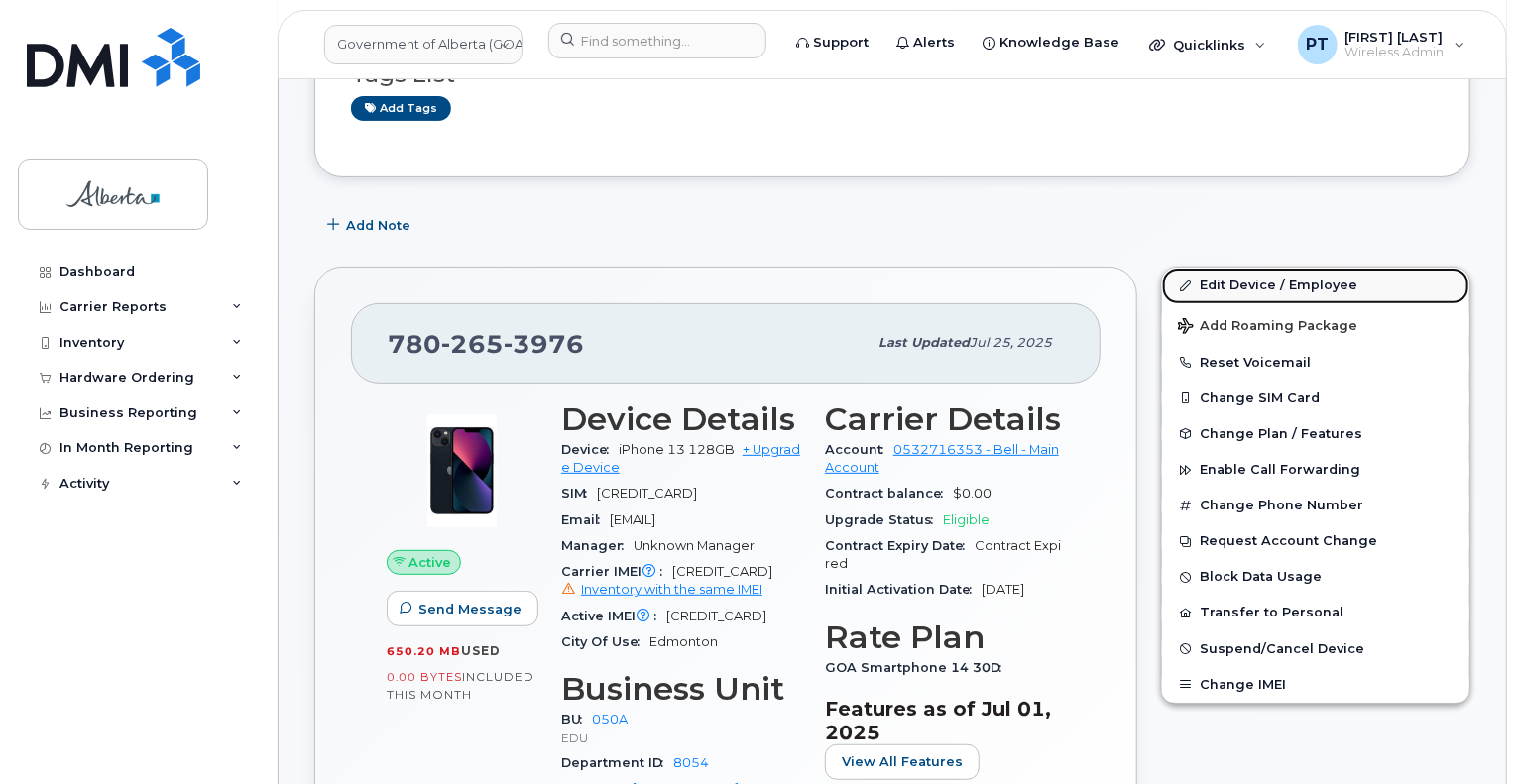 click on "Edit Device / Employee" at bounding box center [1316, 285] 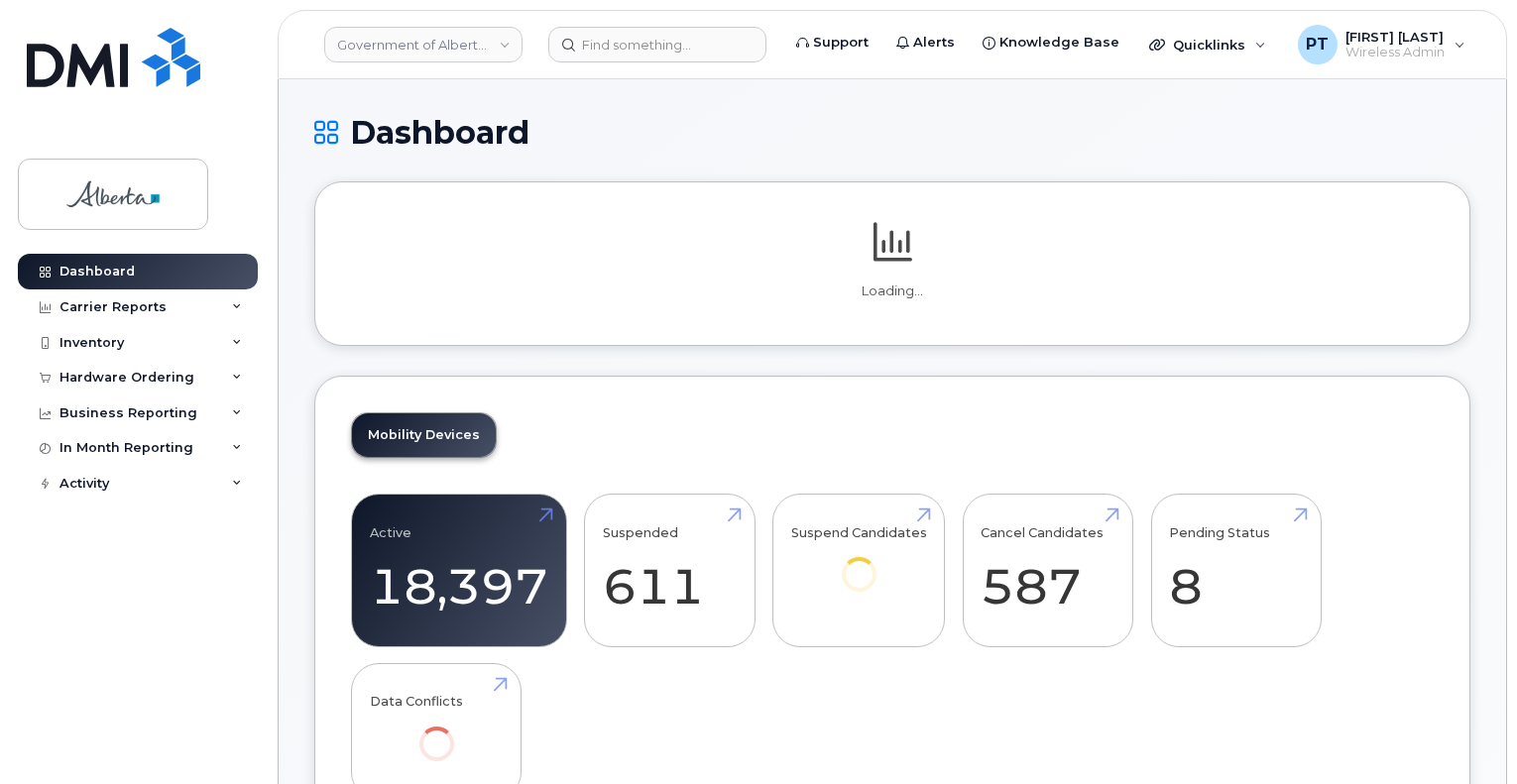 scroll, scrollTop: 0, scrollLeft: 0, axis: both 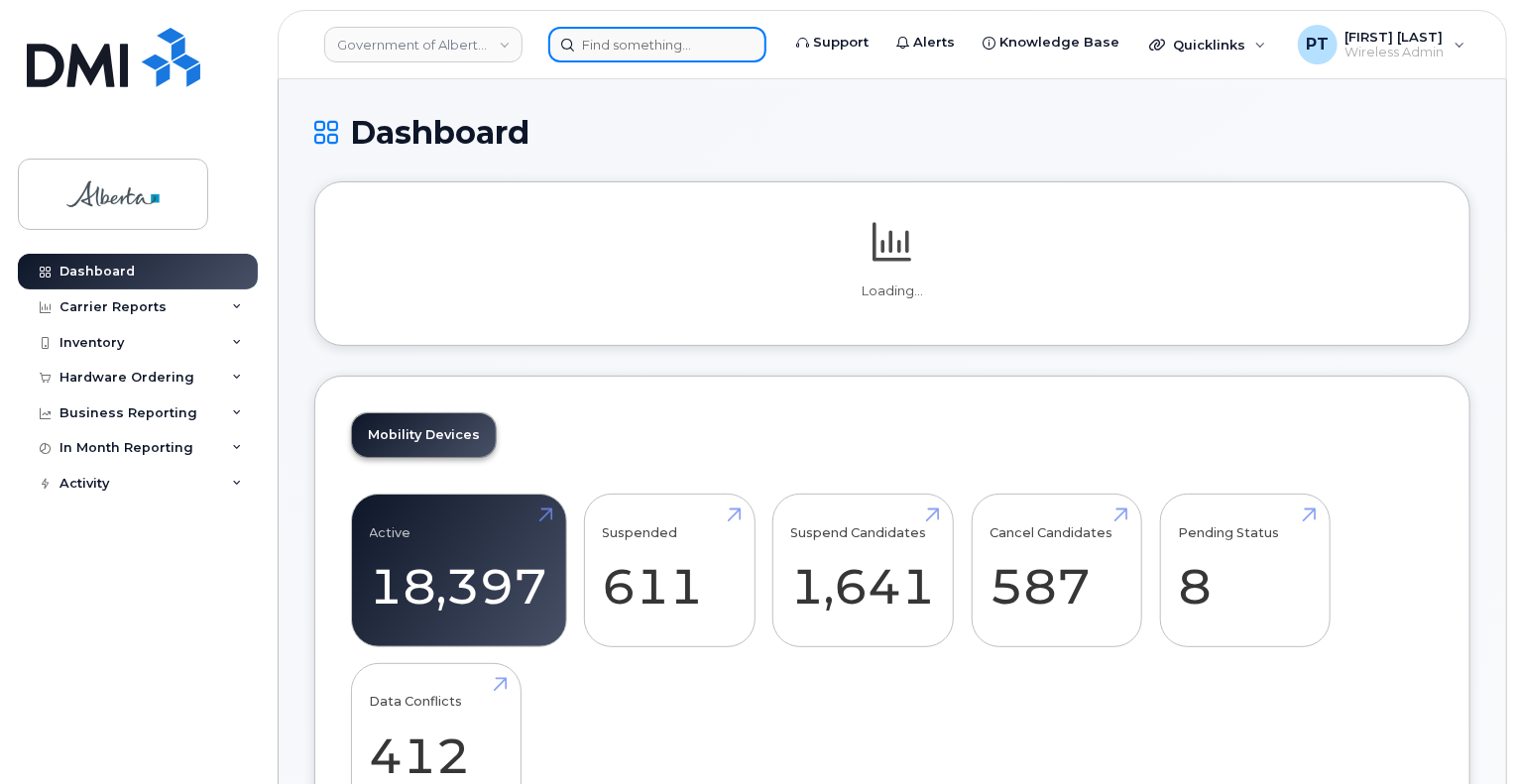 click at bounding box center [657, 45] 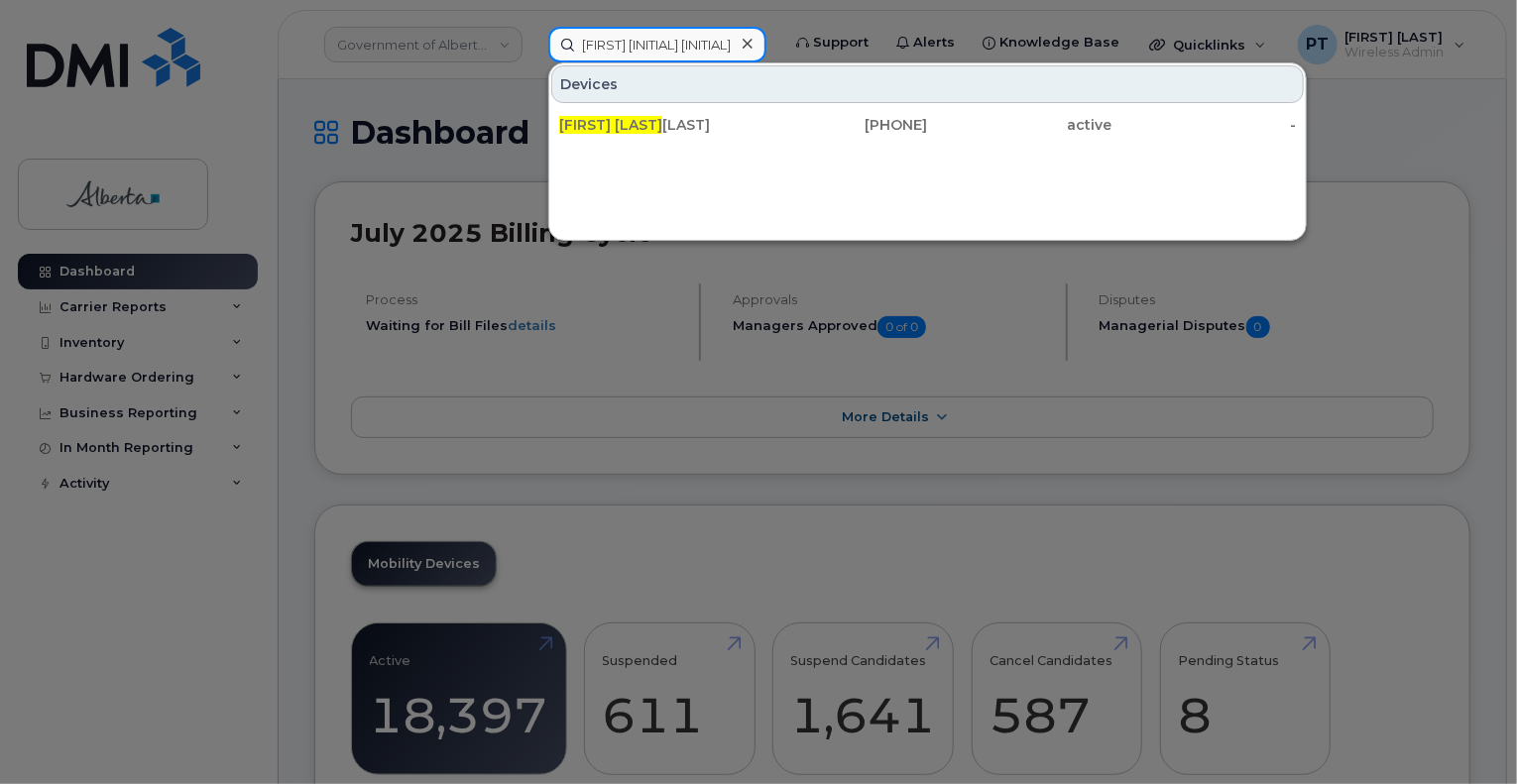 type on "tammy tka" 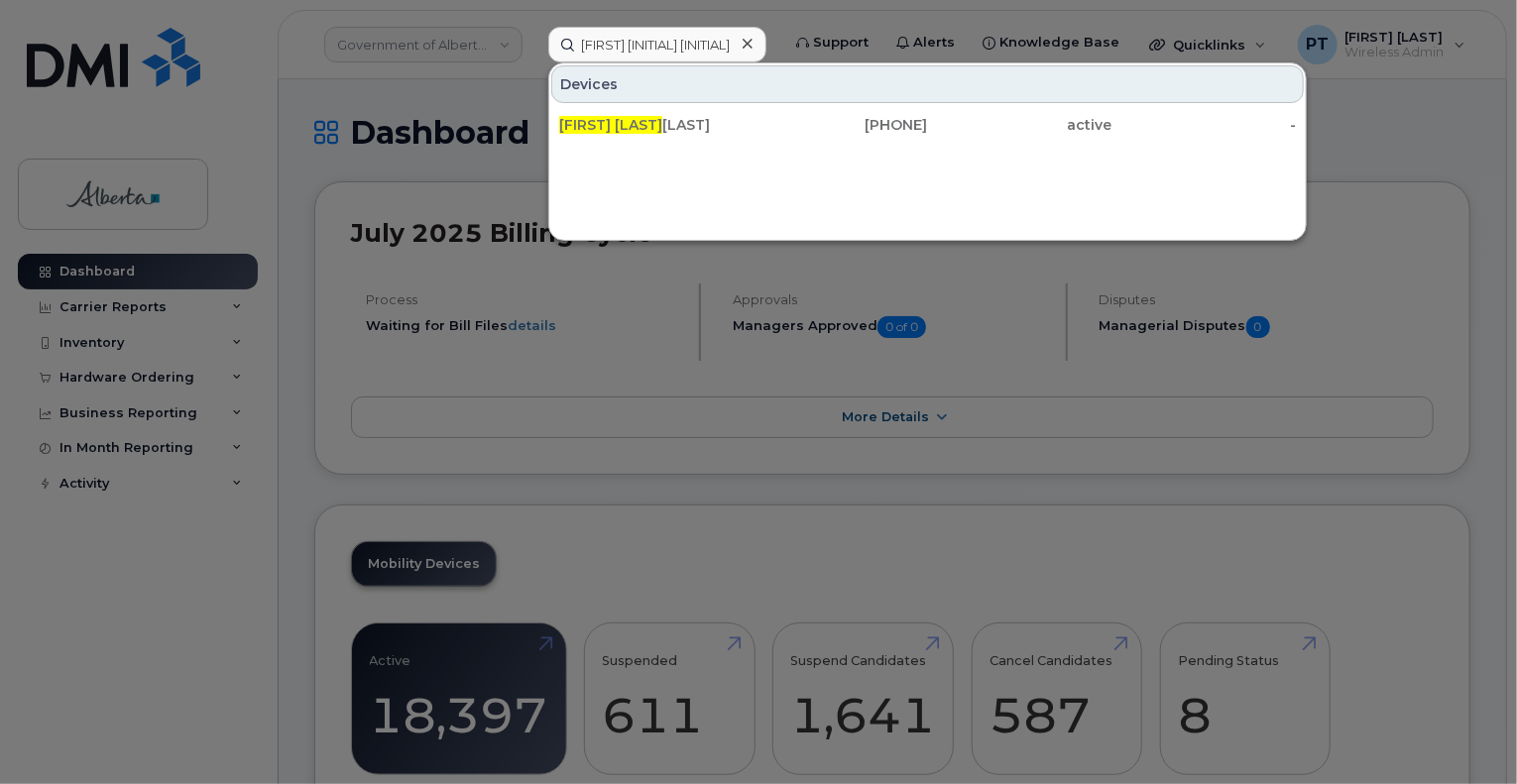 click at bounding box center (758, 392) 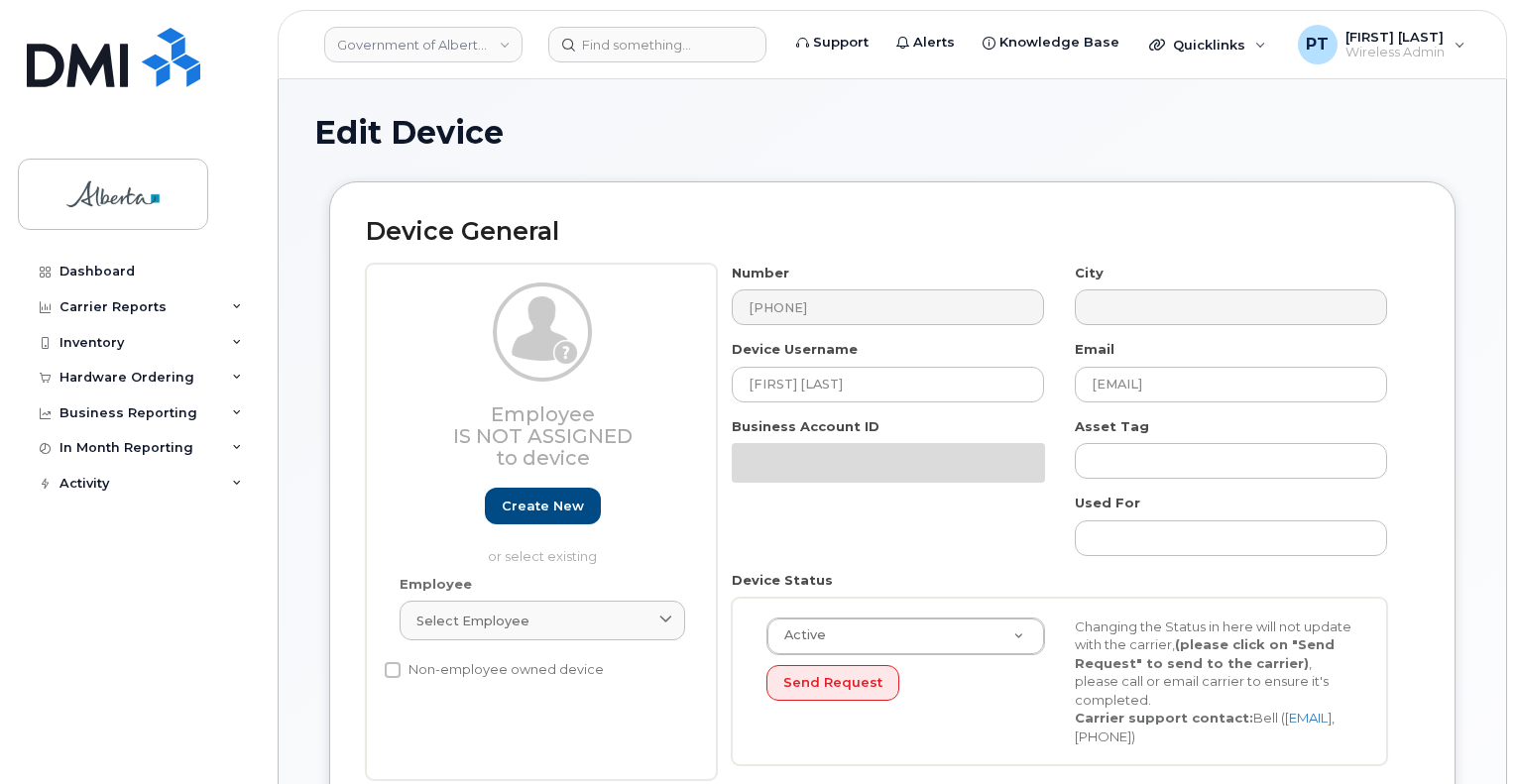 select on "4749738" 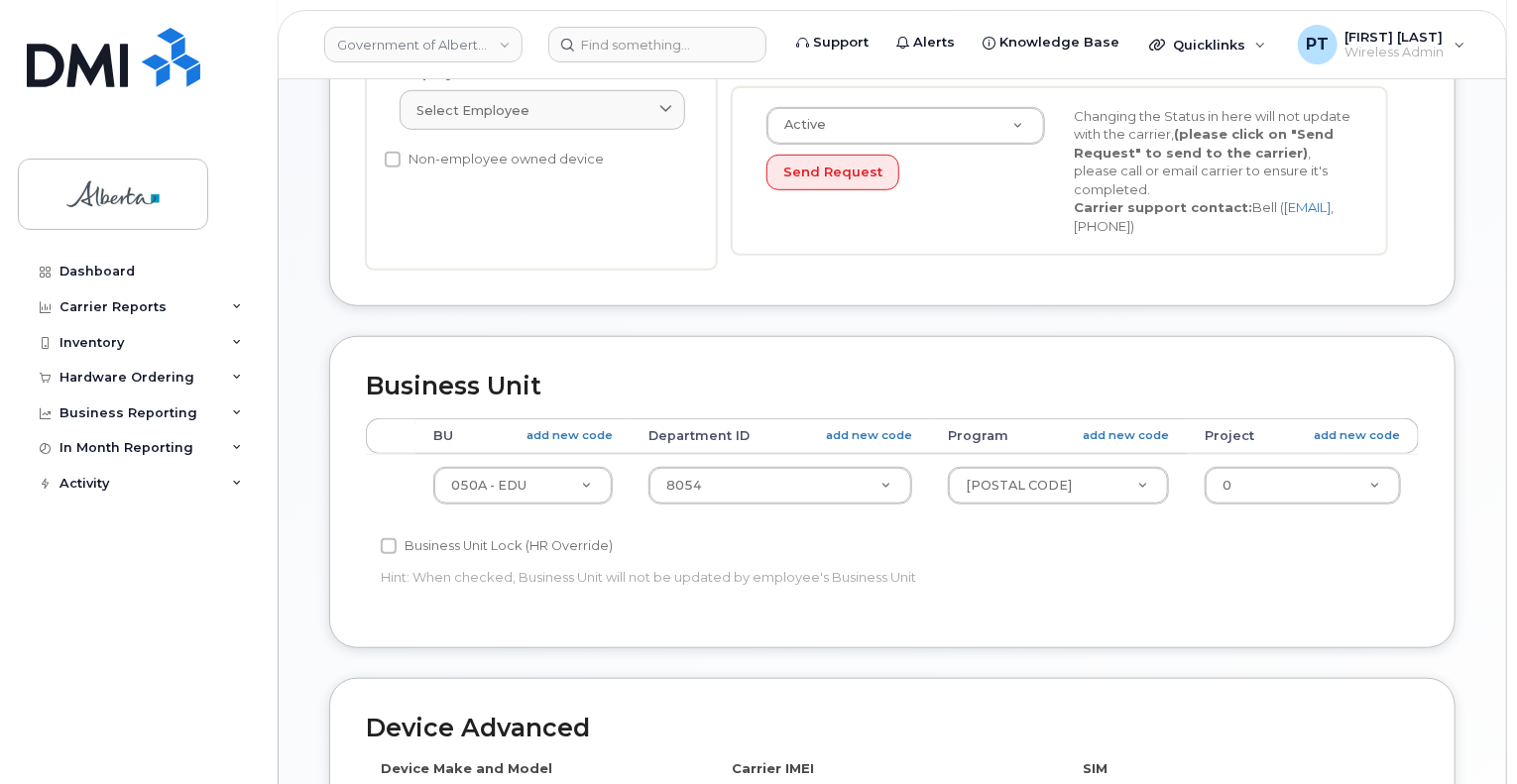 scroll, scrollTop: 595, scrollLeft: 0, axis: vertical 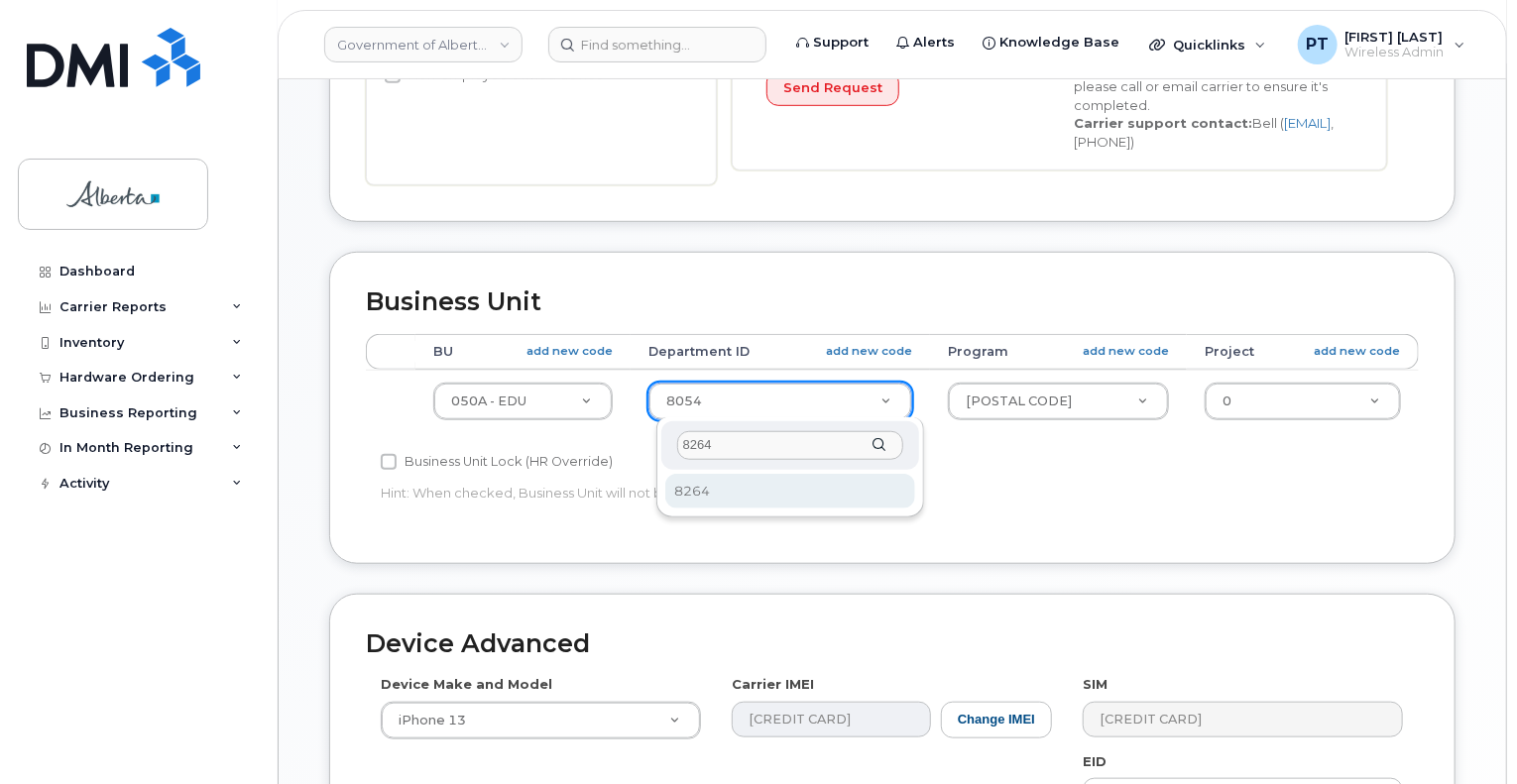 type on "8264" 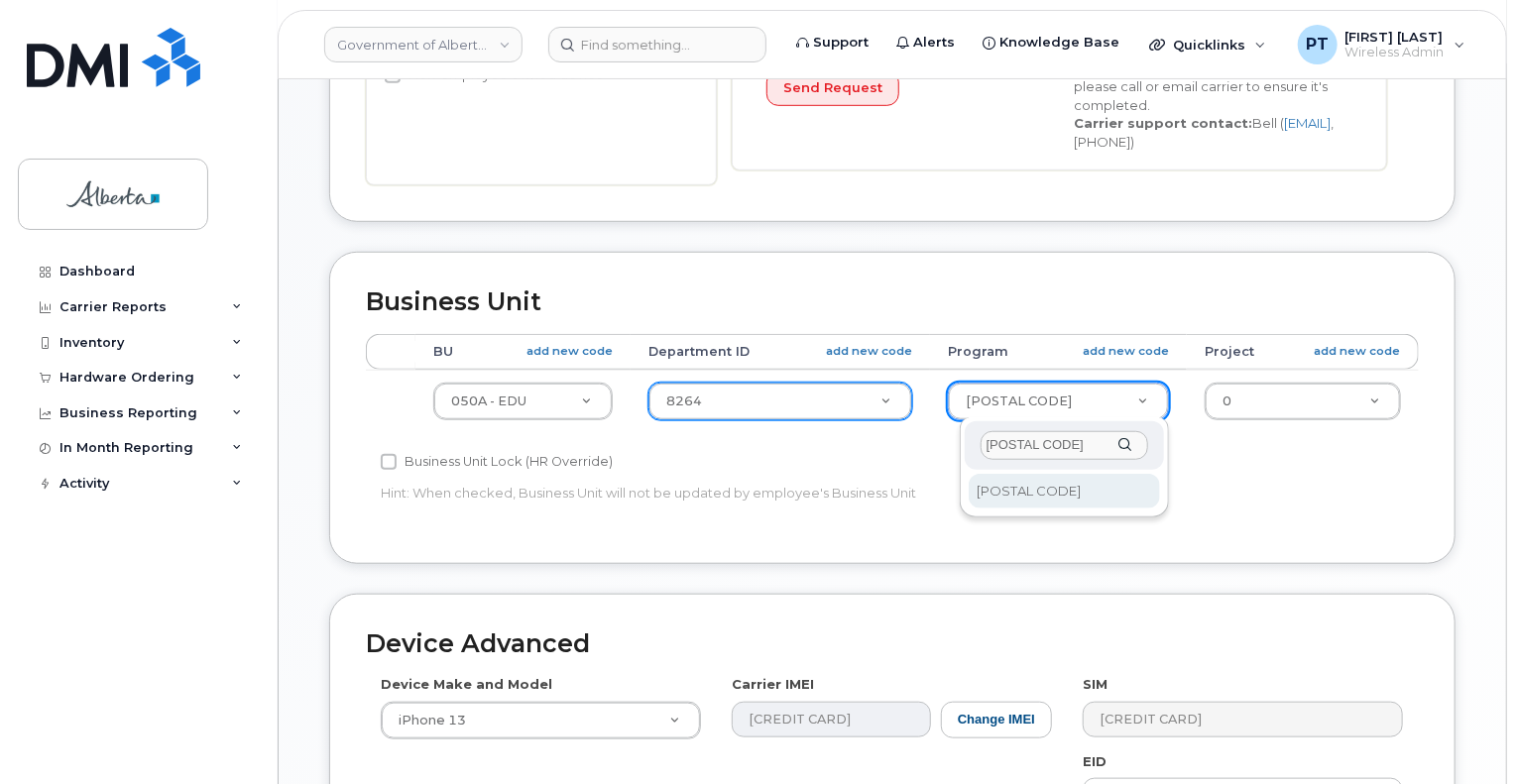 type on "80280" 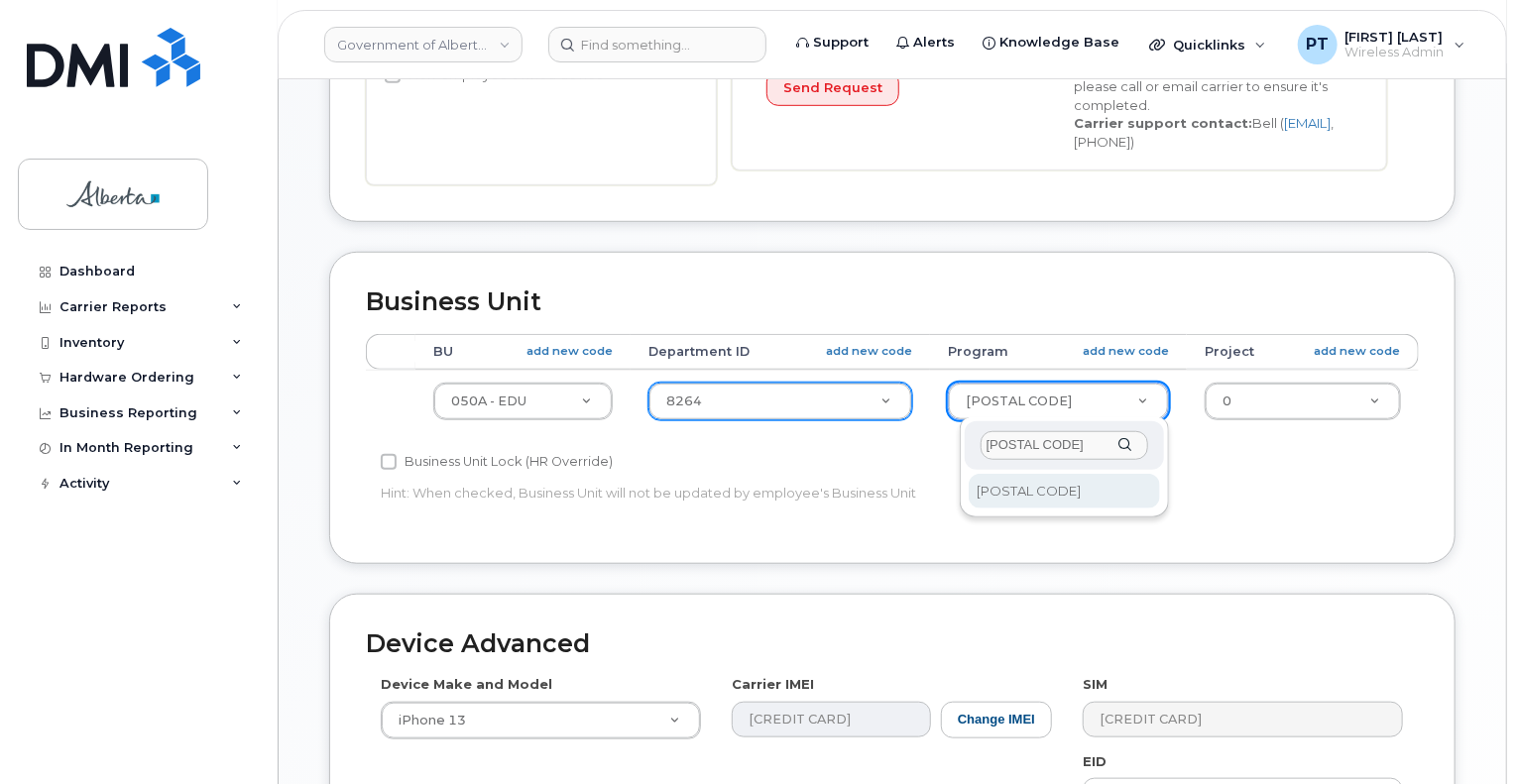 type on "29638020" 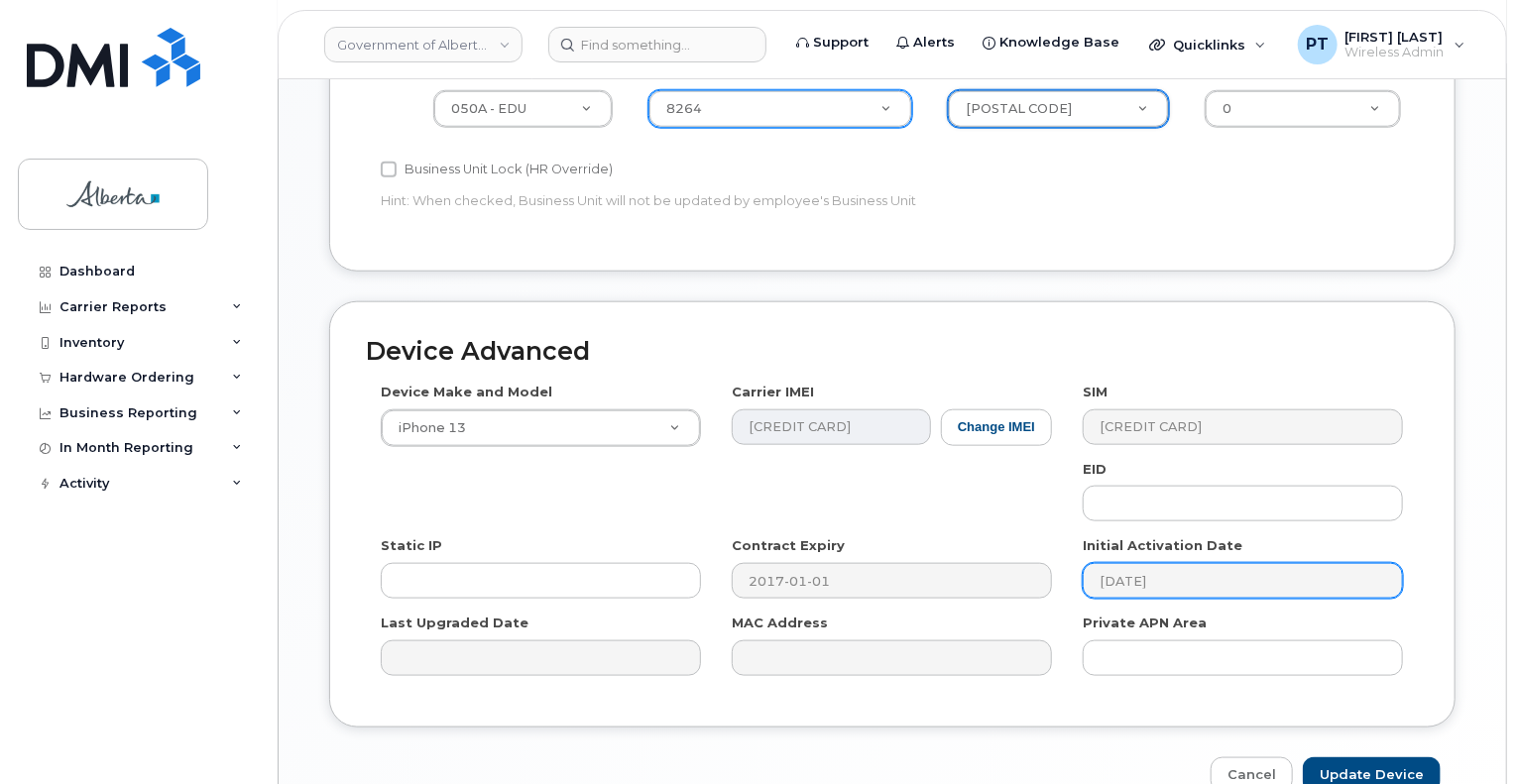 scroll, scrollTop: 991, scrollLeft: 0, axis: vertical 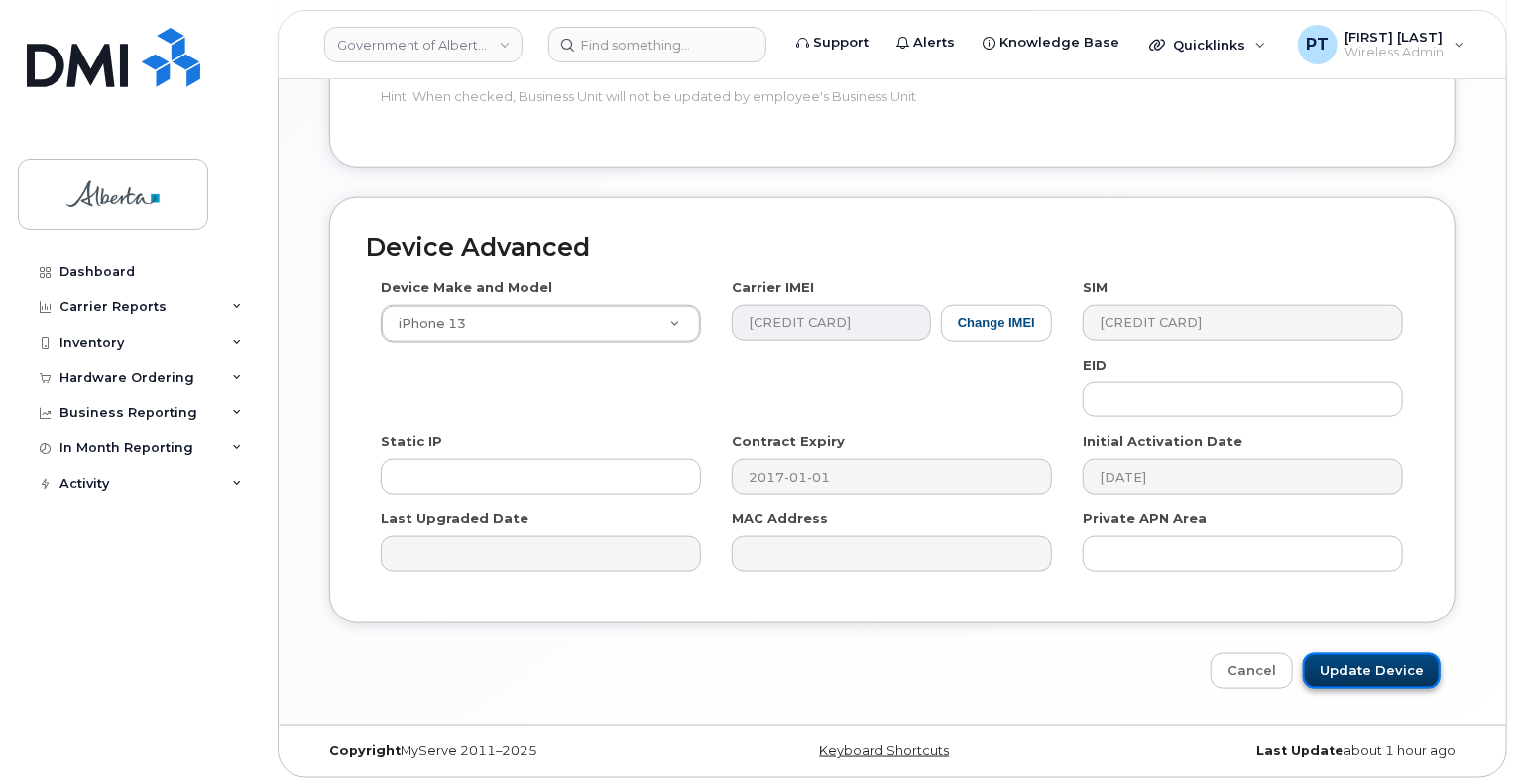 click on "Update Device" at bounding box center [1371, 671] 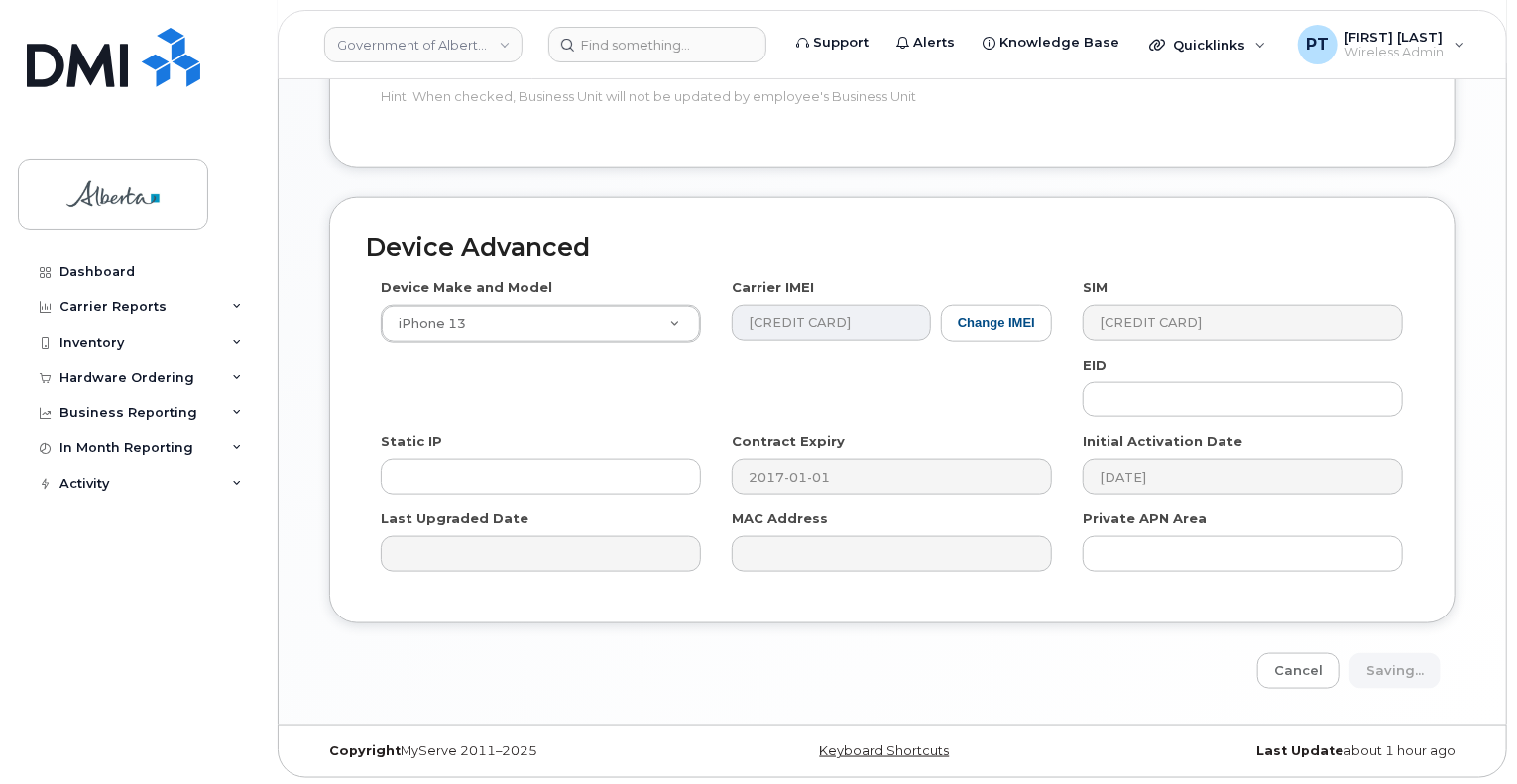 type on "Saving..." 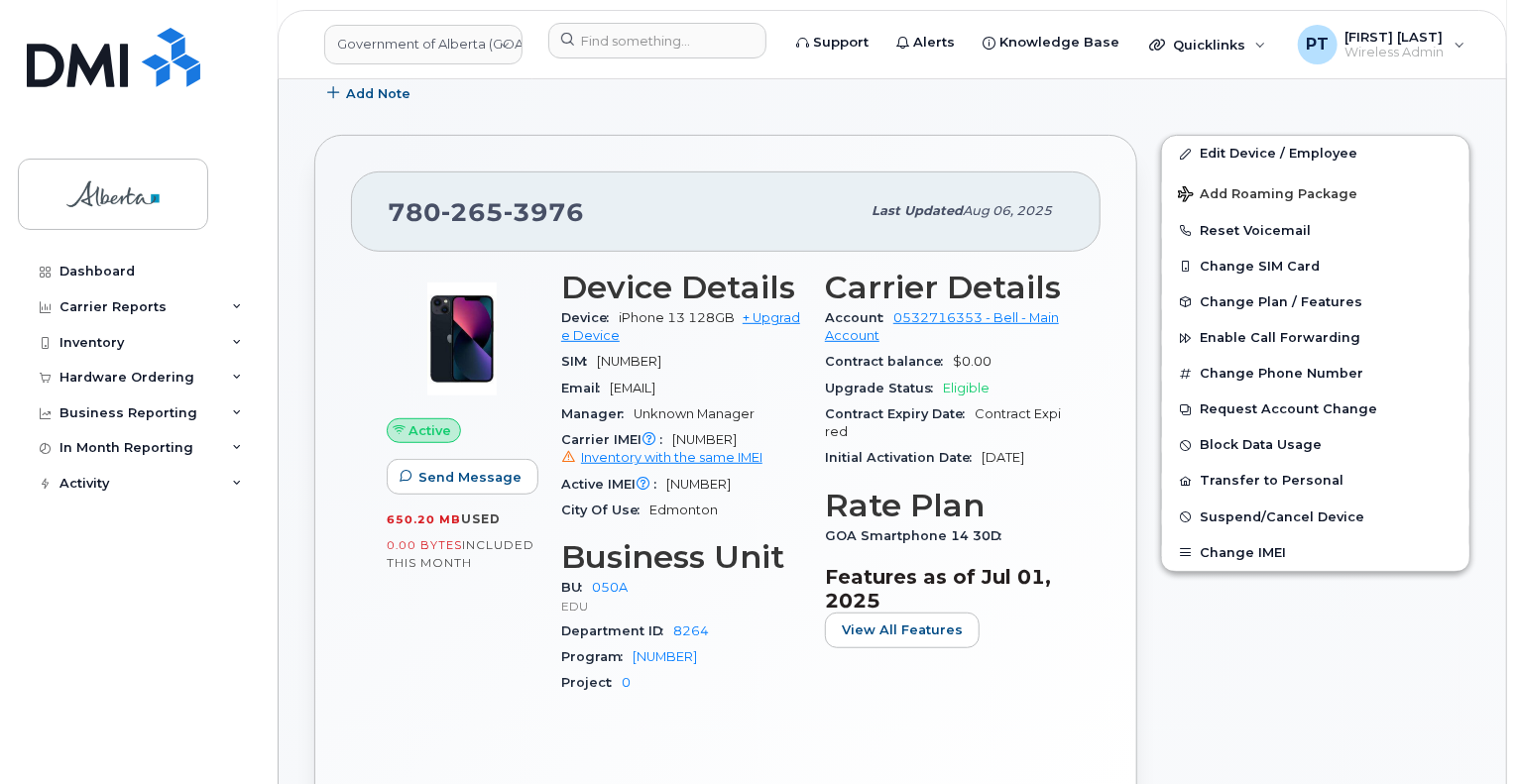 scroll, scrollTop: 496, scrollLeft: 0, axis: vertical 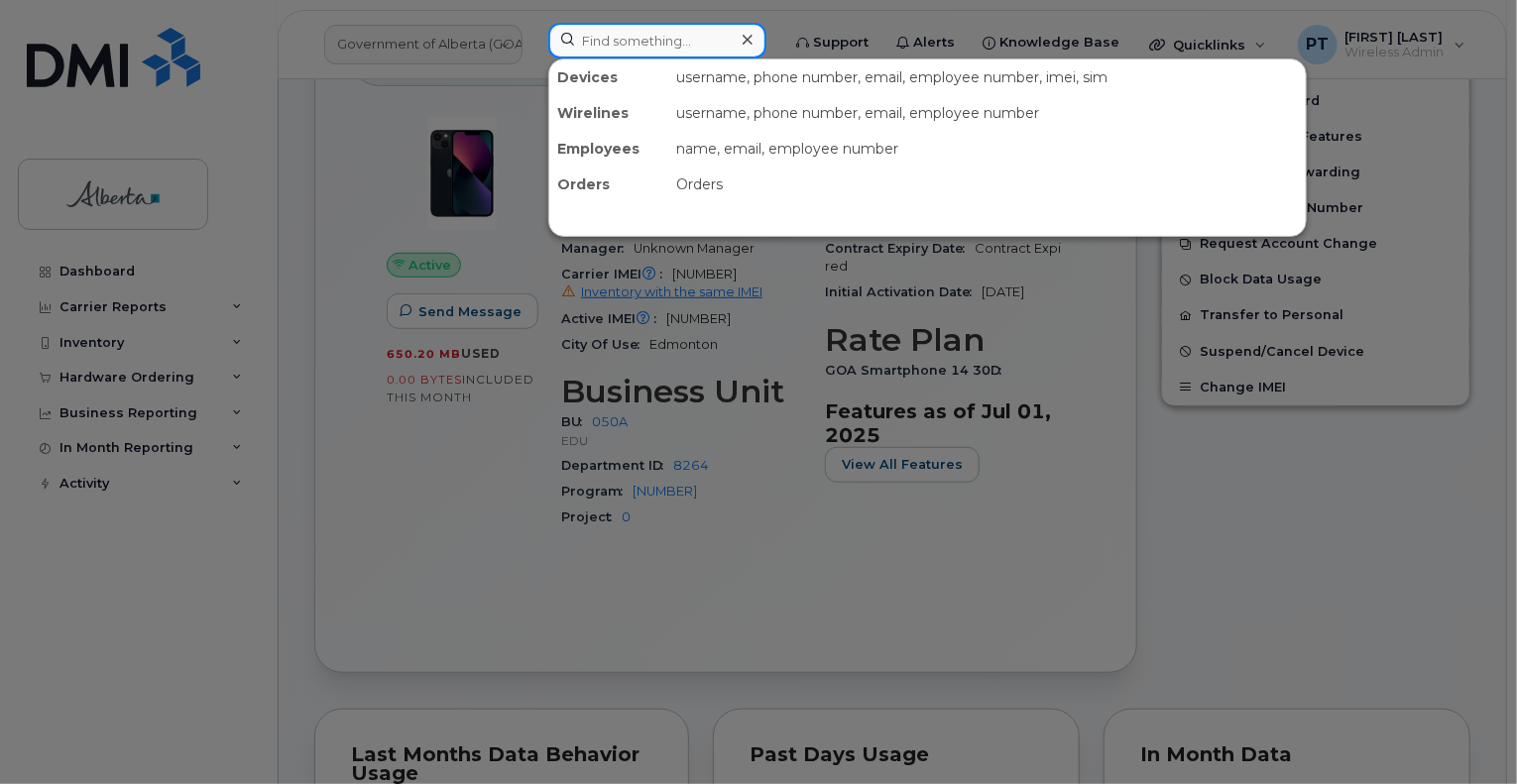 paste on "[PHONE]" 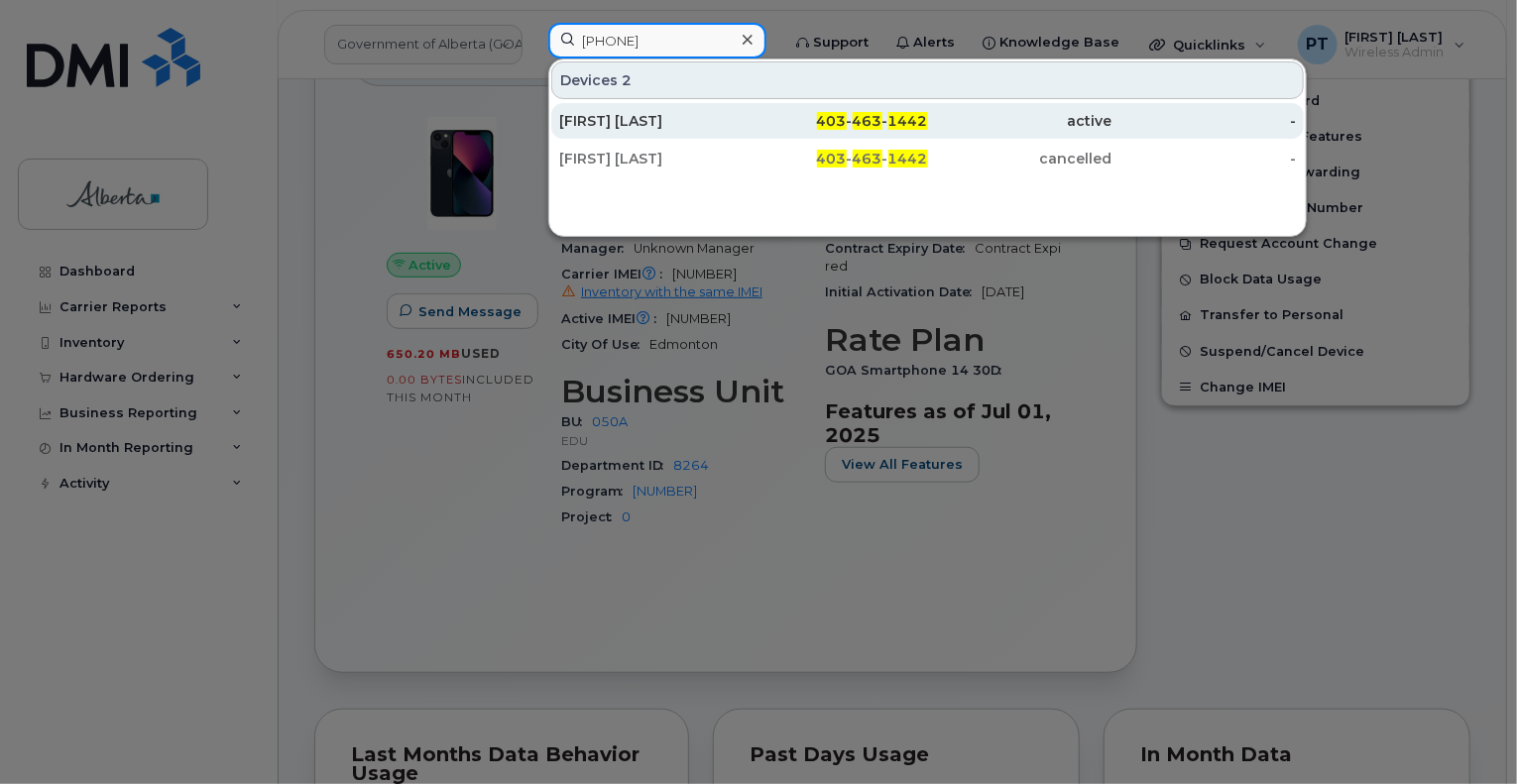 type on "[PHONE]" 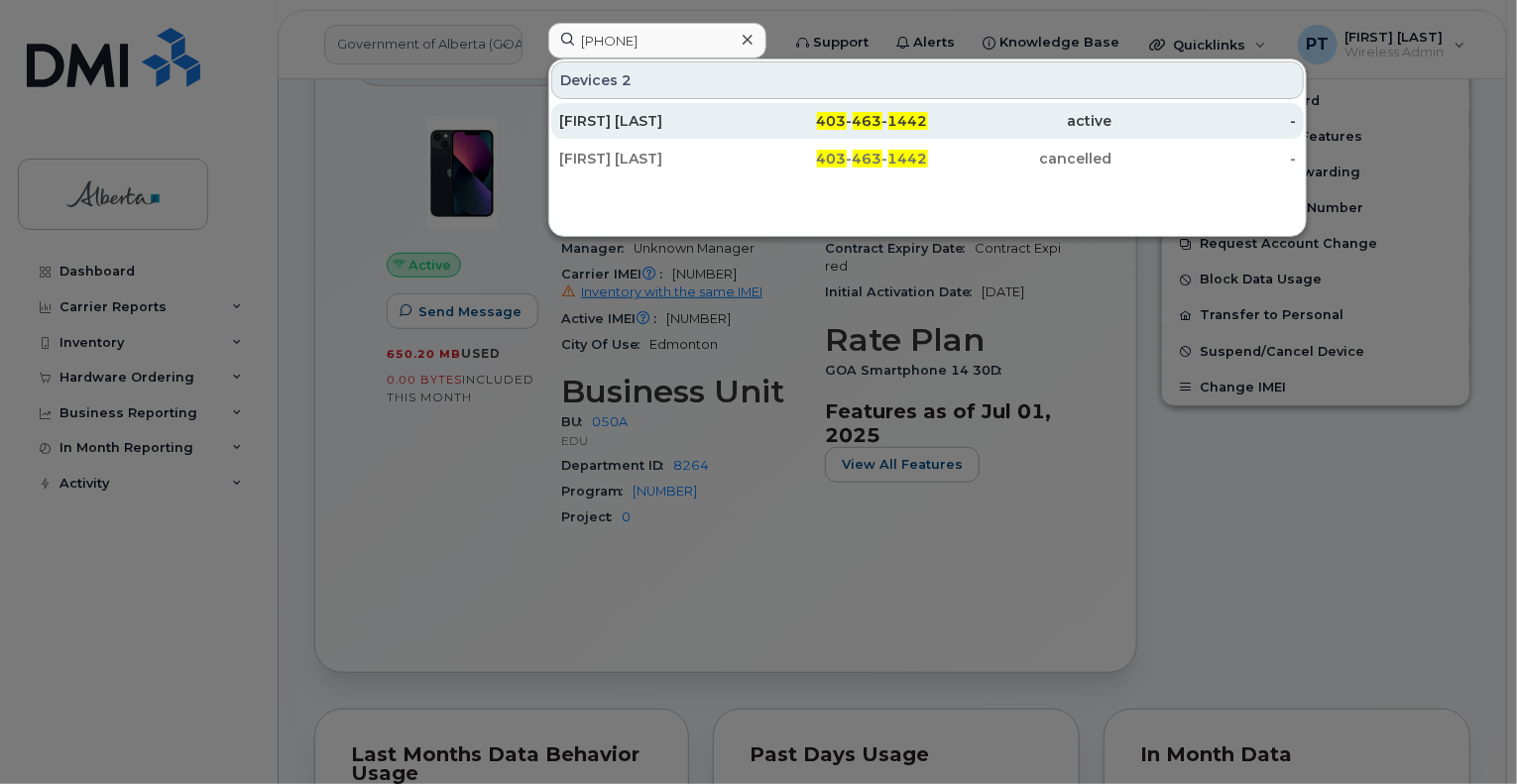 click on "[FIRST] [LAST]" at bounding box center [651, 121] 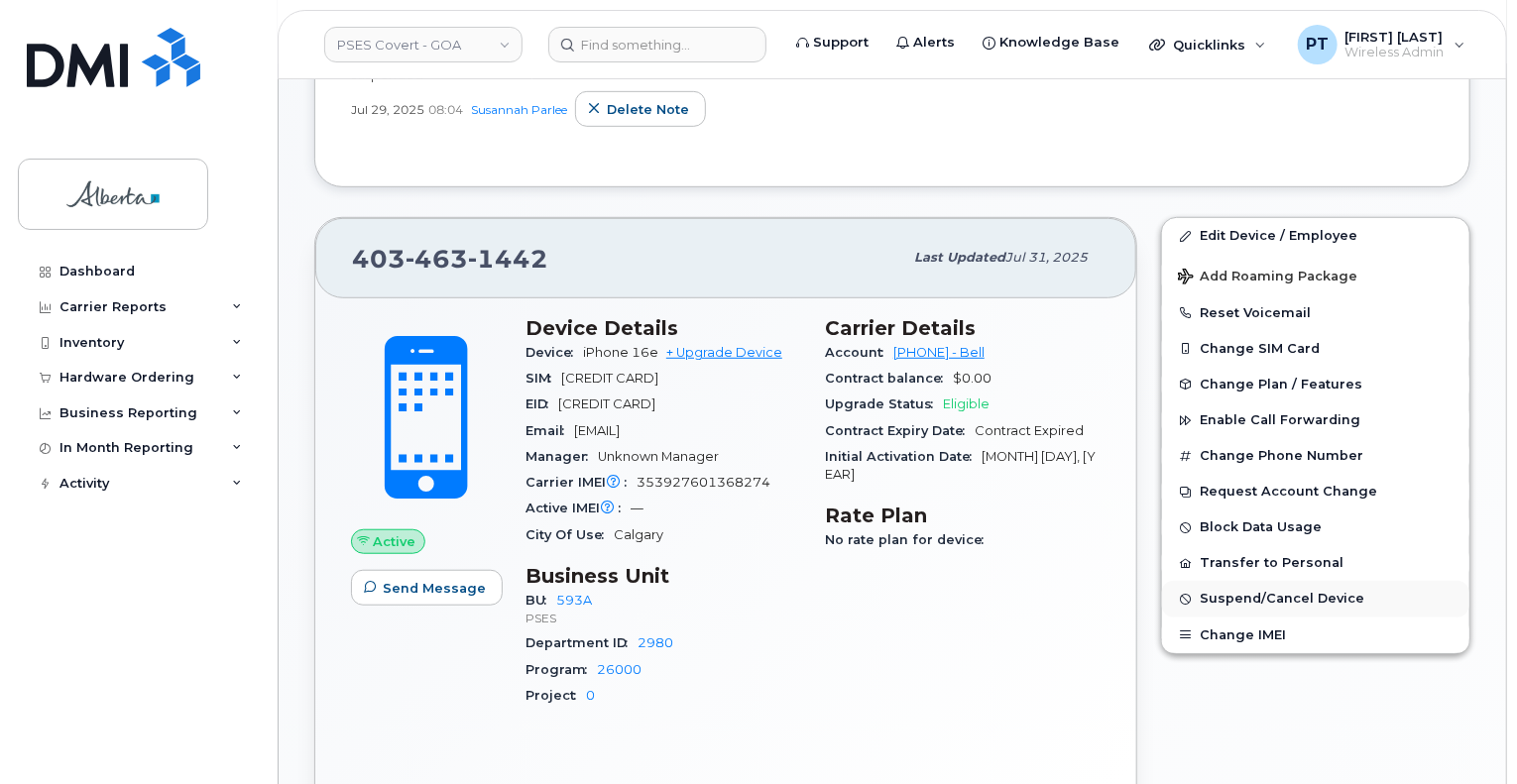 scroll, scrollTop: 396, scrollLeft: 0, axis: vertical 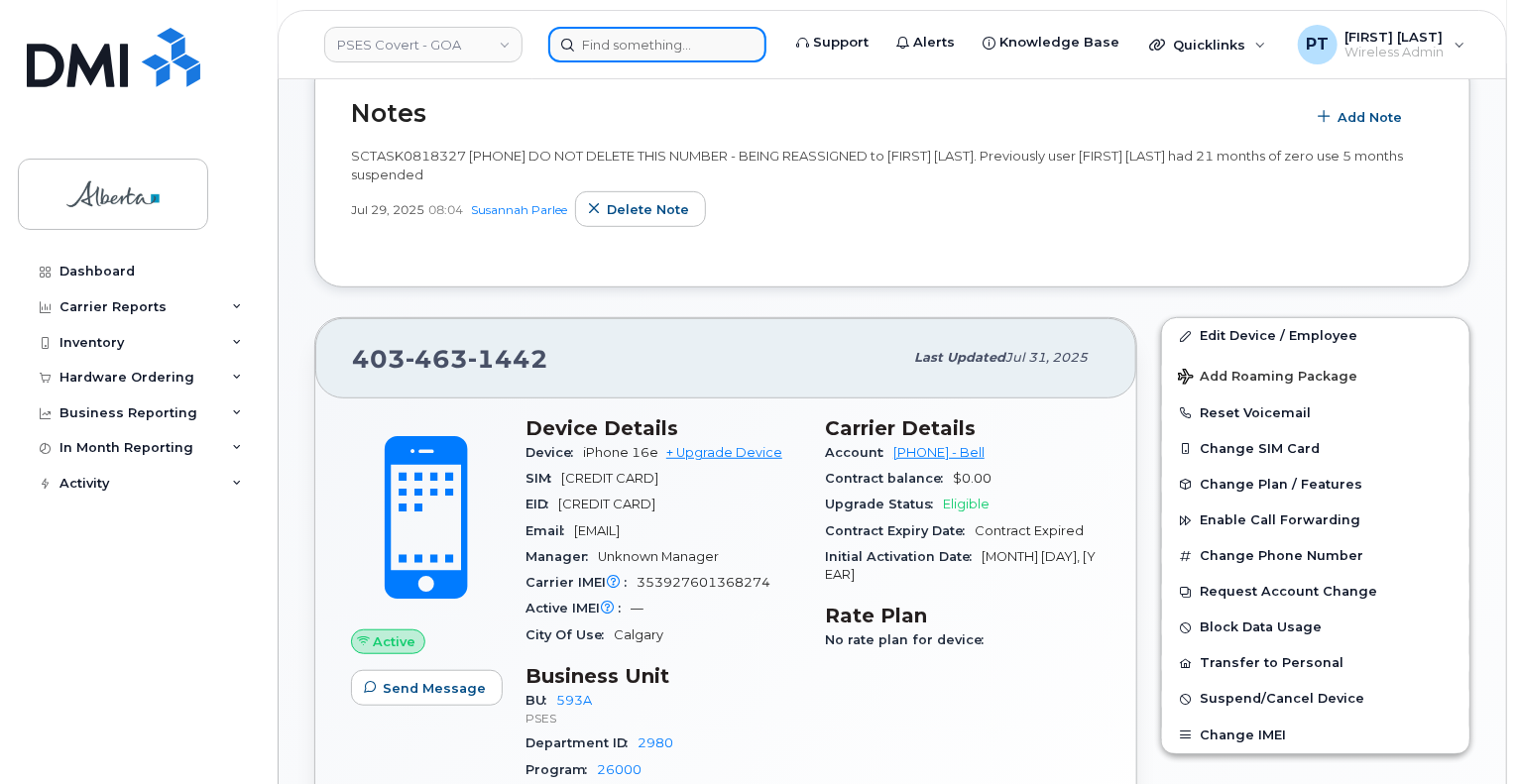 click at bounding box center [657, 45] 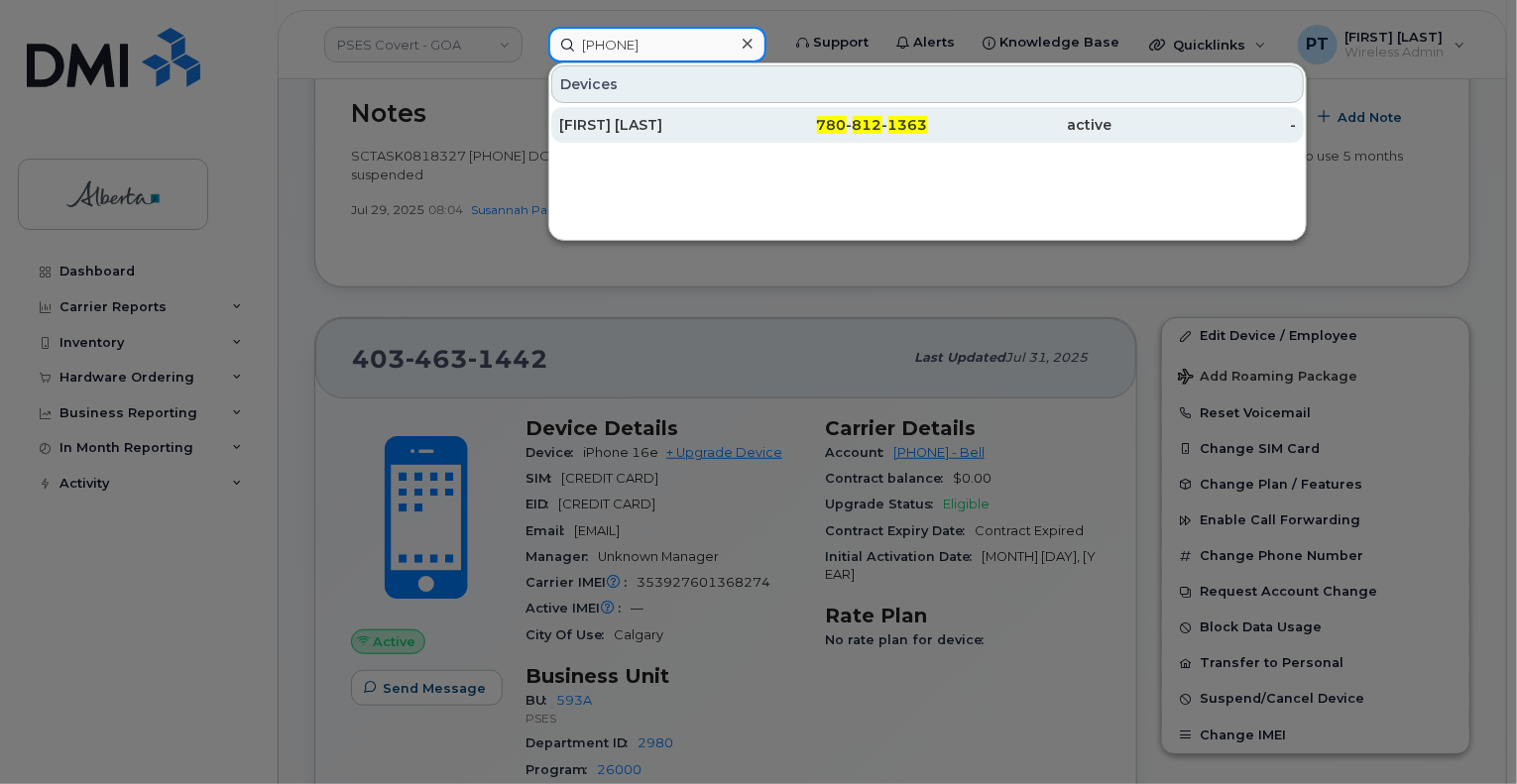 type on "7808121363" 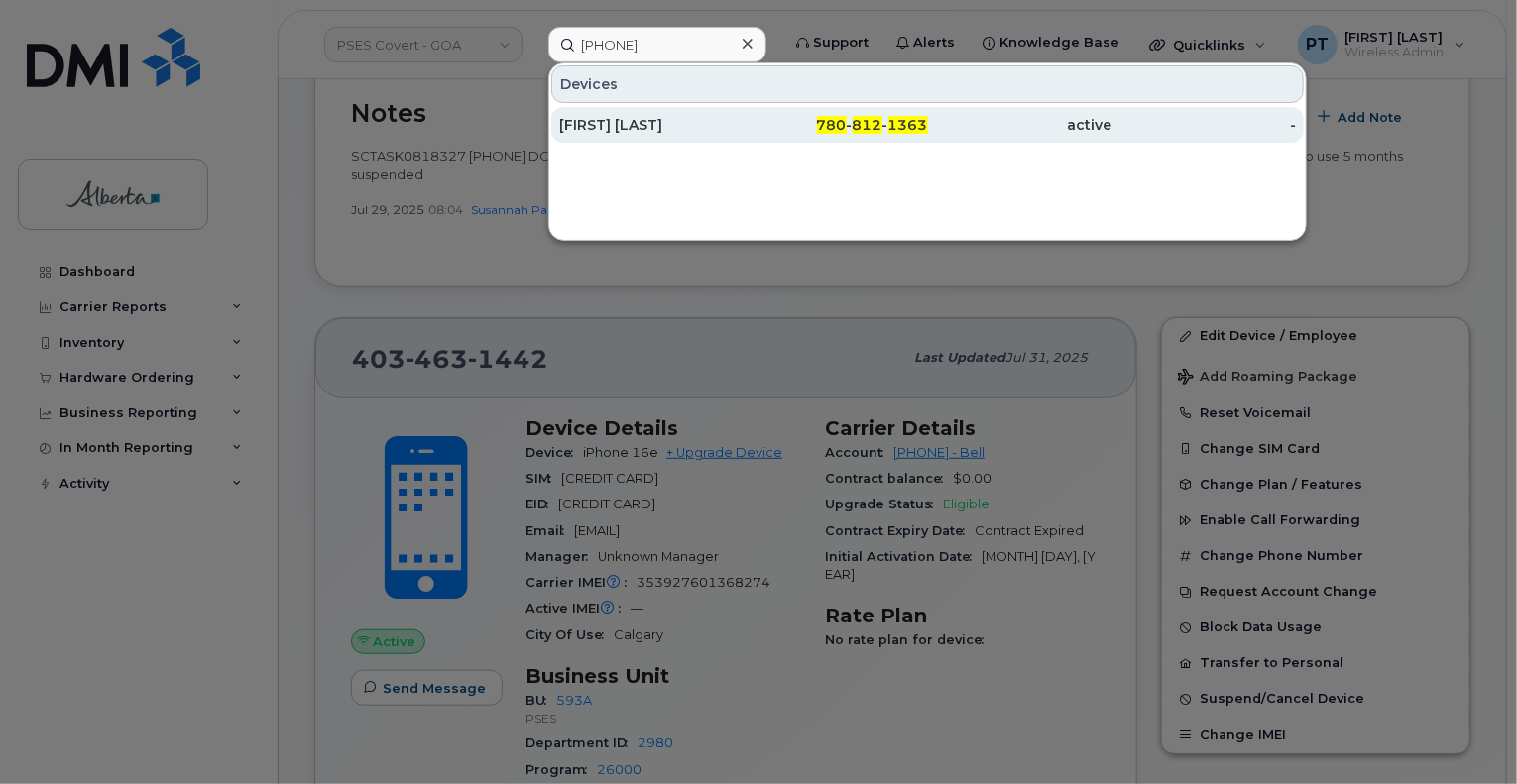click on "[FIRST] [LAST]" at bounding box center [651, 125] 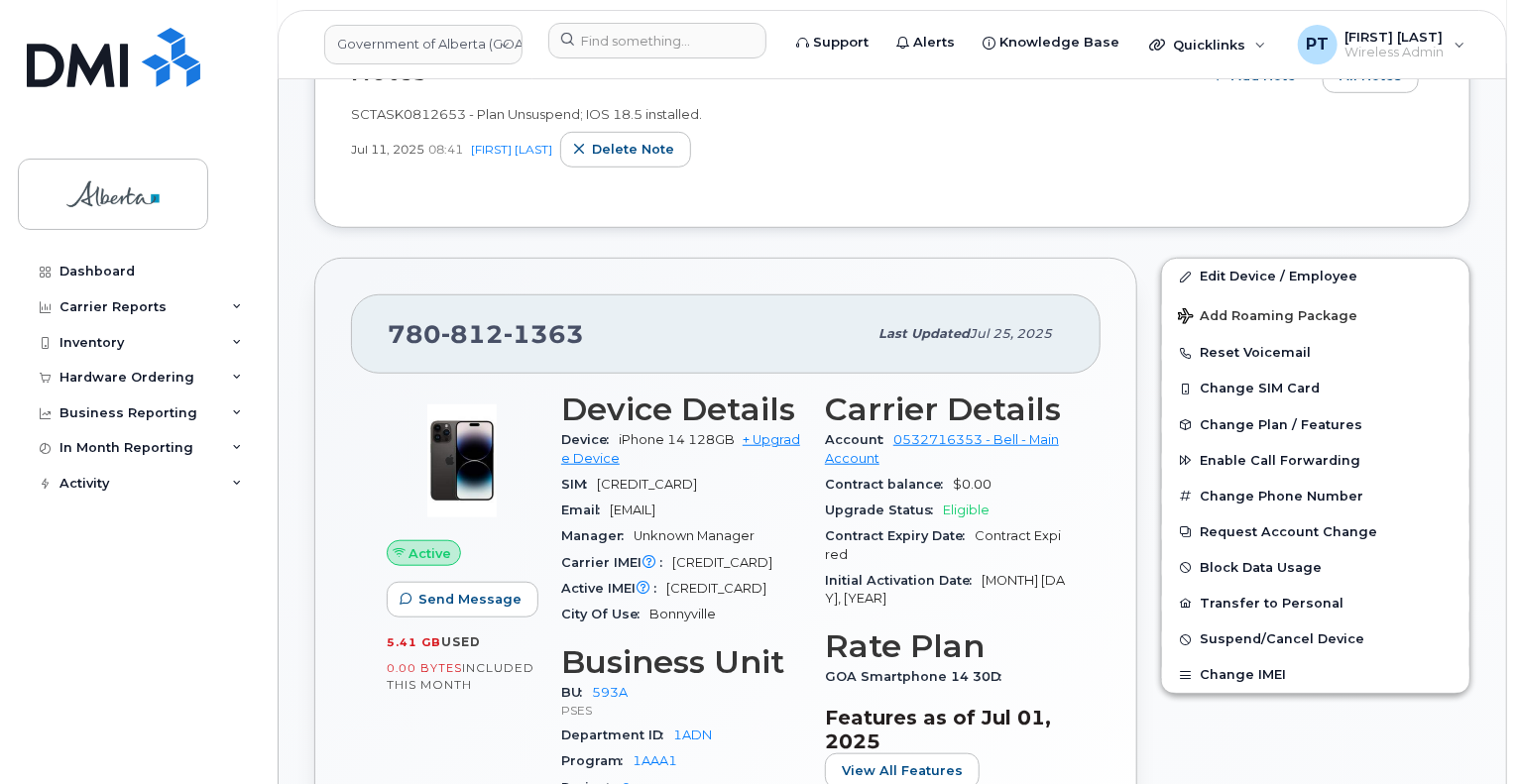 scroll, scrollTop: 595, scrollLeft: 0, axis: vertical 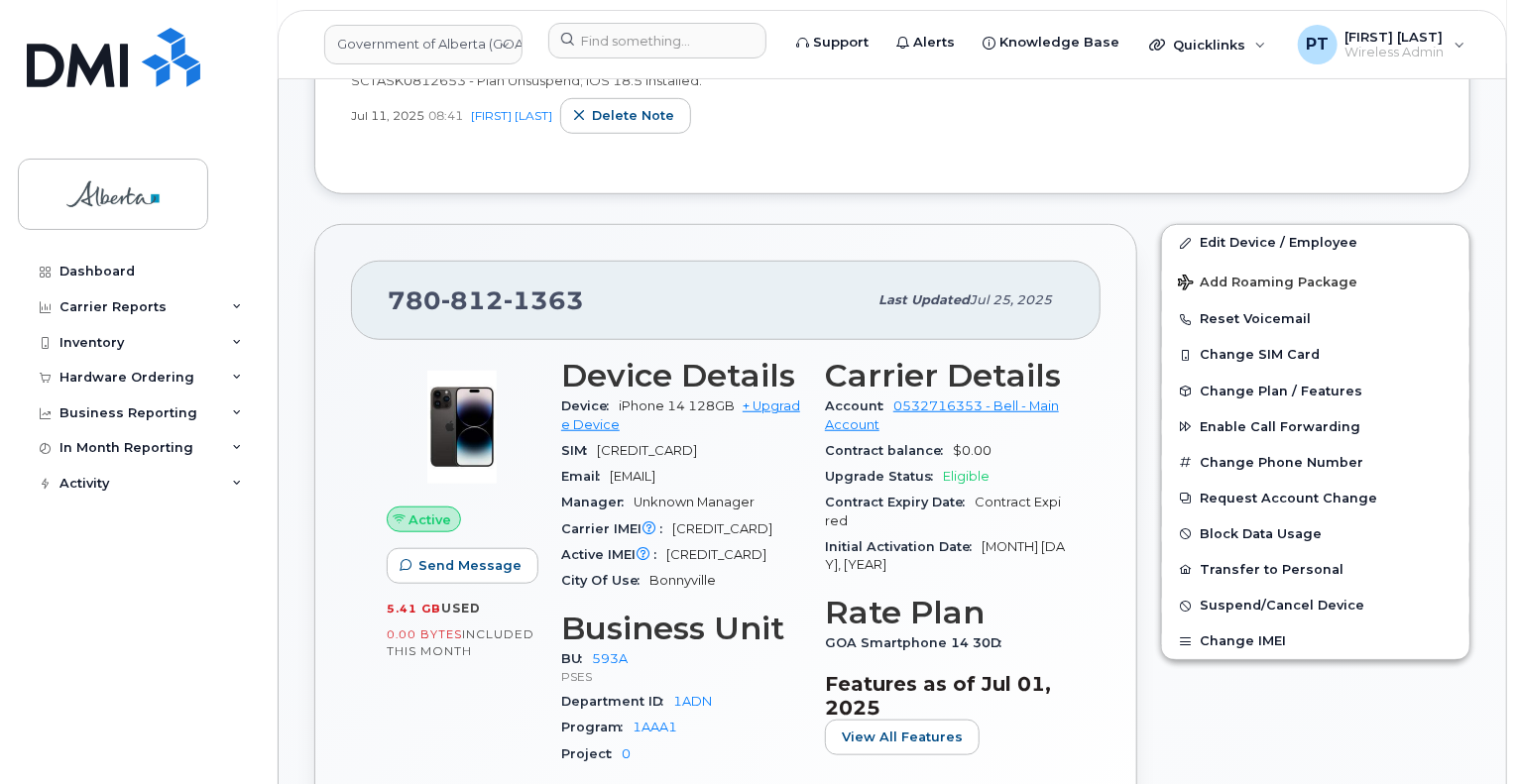 click on "356663519851047" at bounding box center (722, 528) 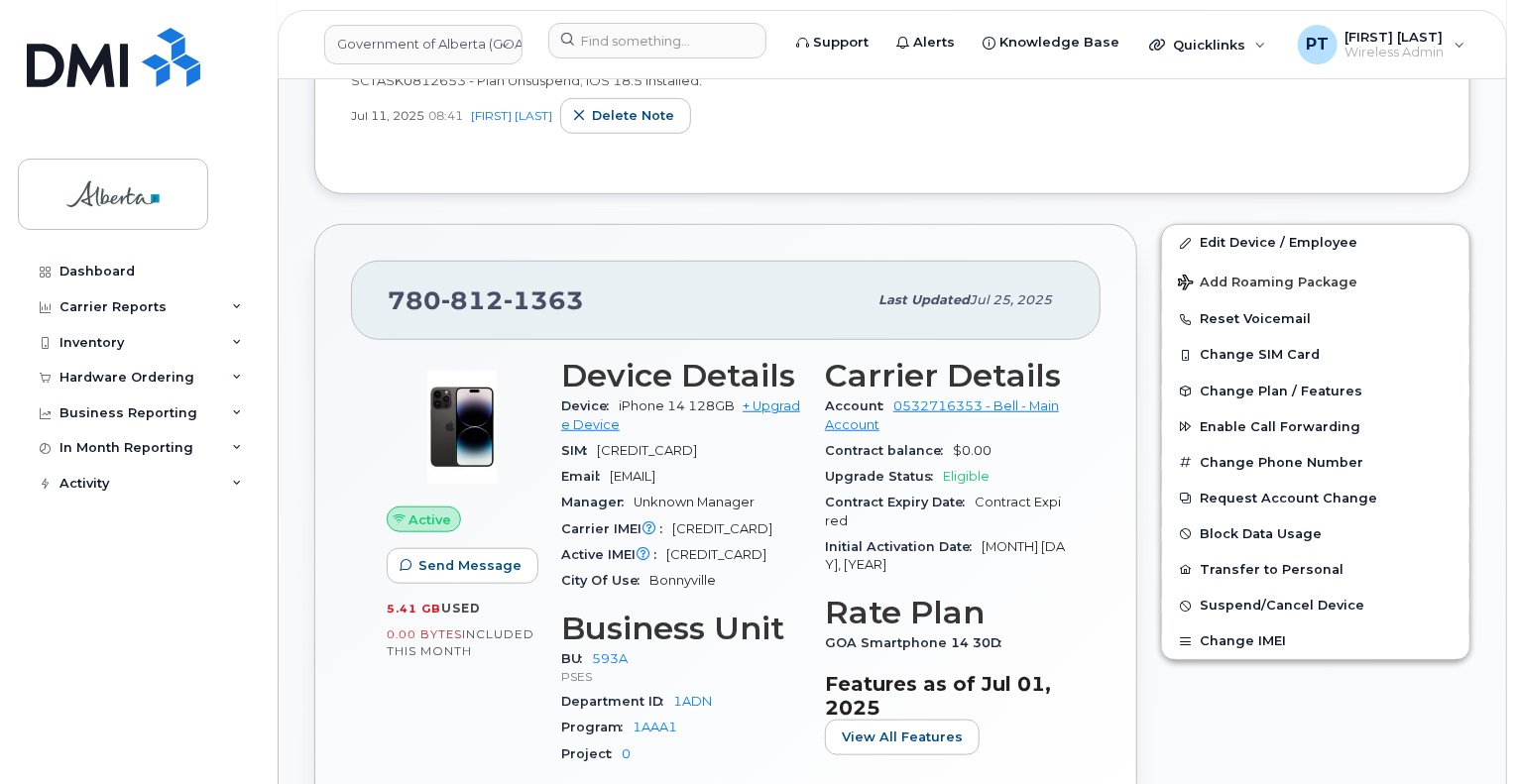 copy on "356663519851047" 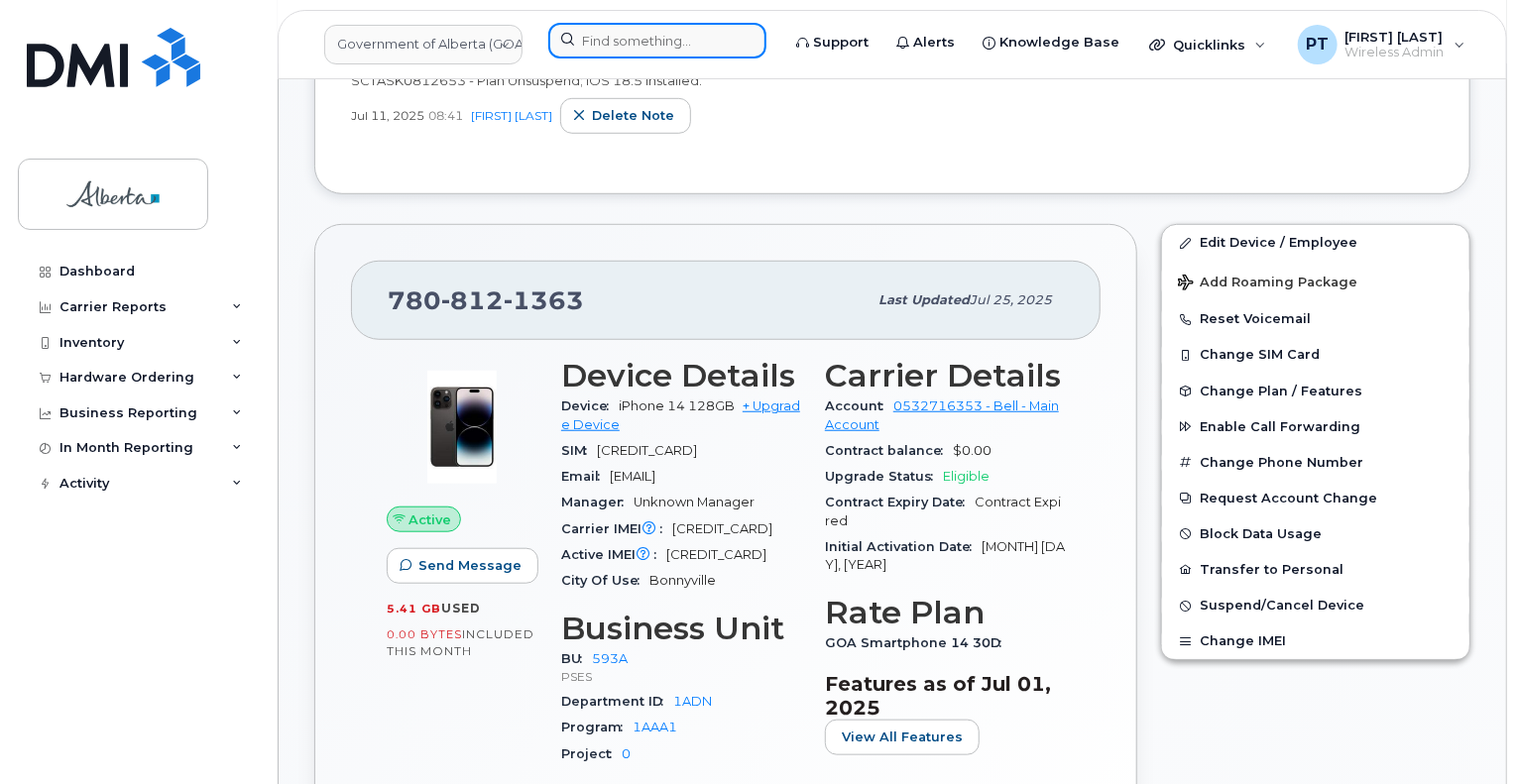 click at bounding box center [657, 41] 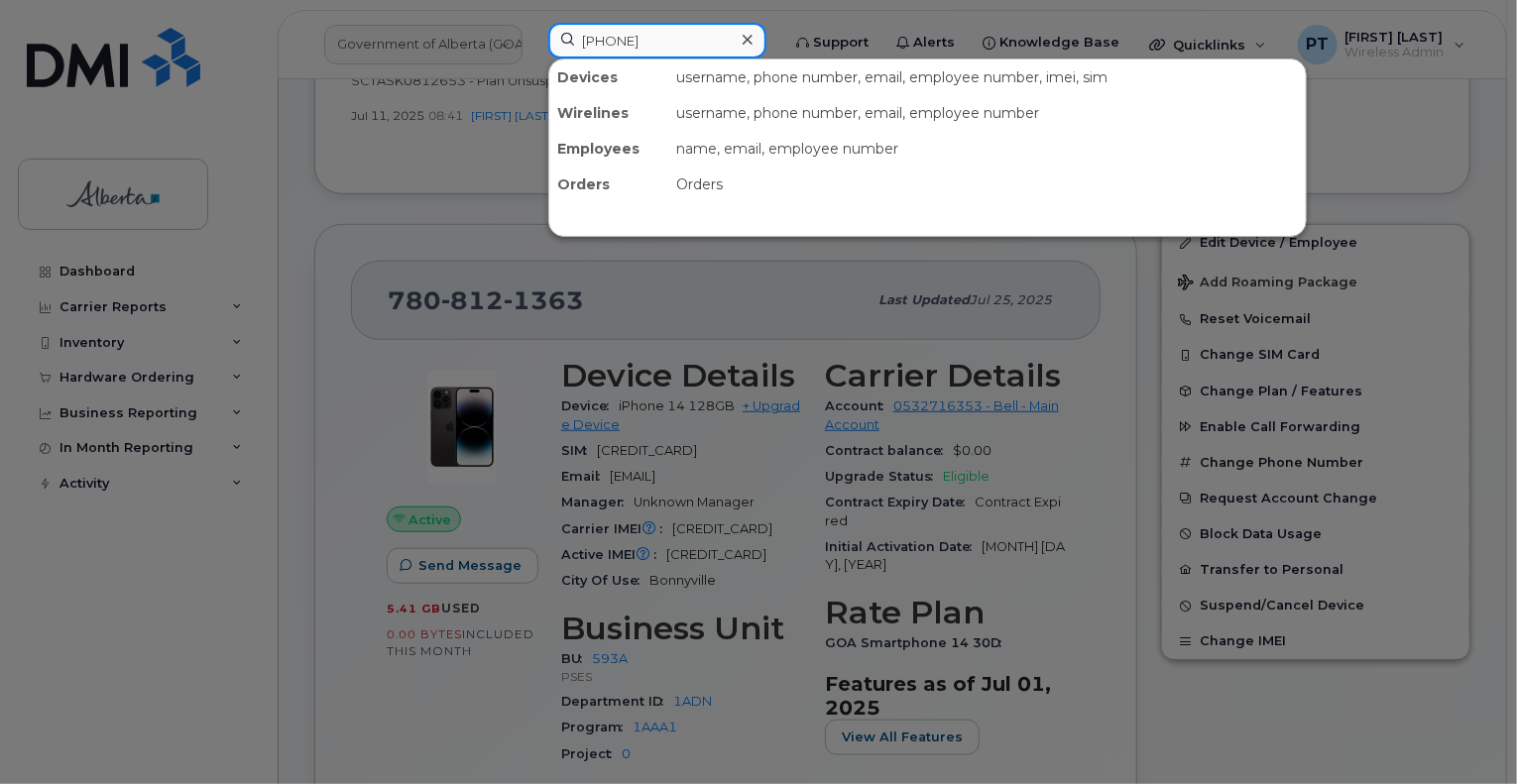 type on "7808128366" 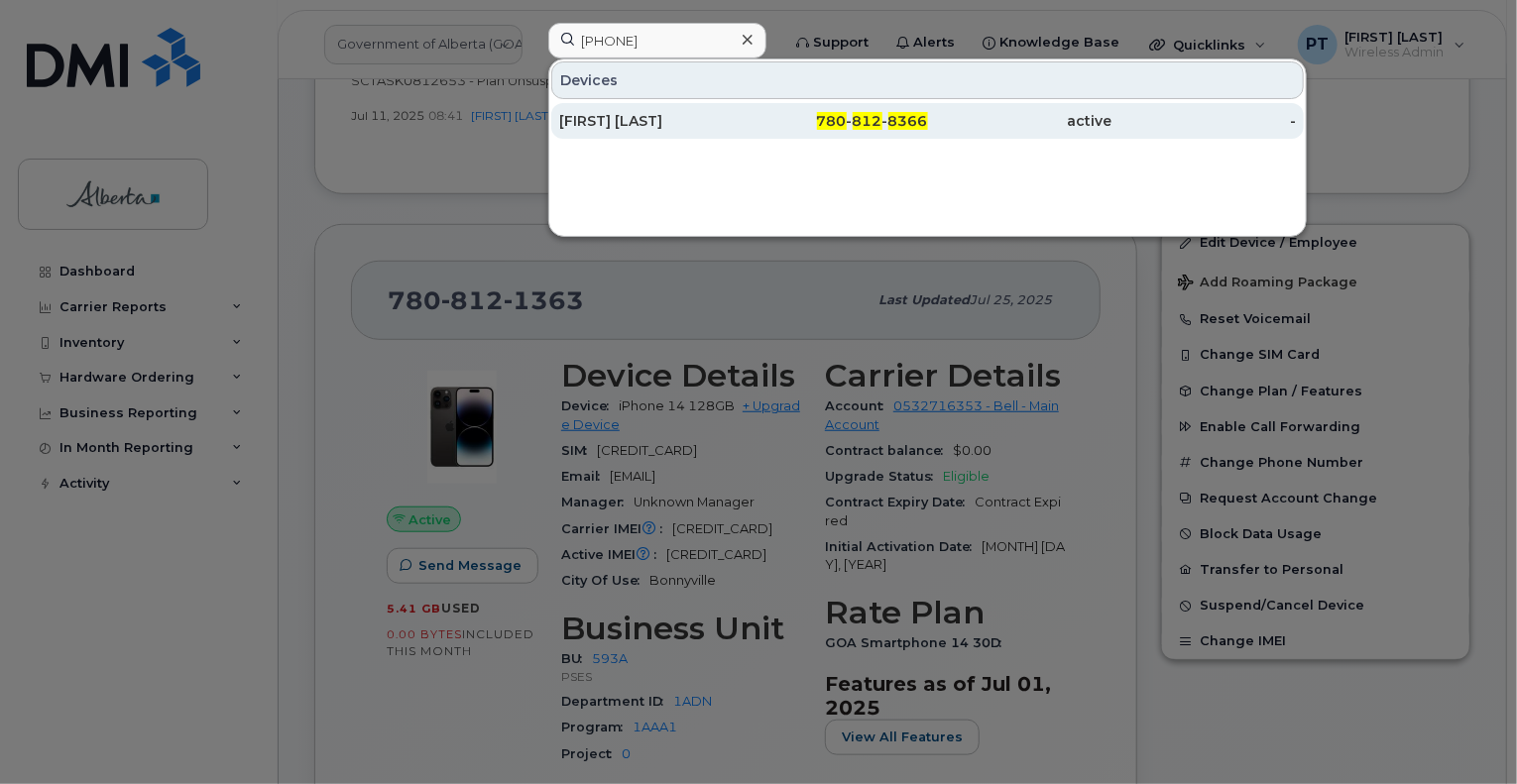 click on "Harvey Pollock" at bounding box center [651, 121] 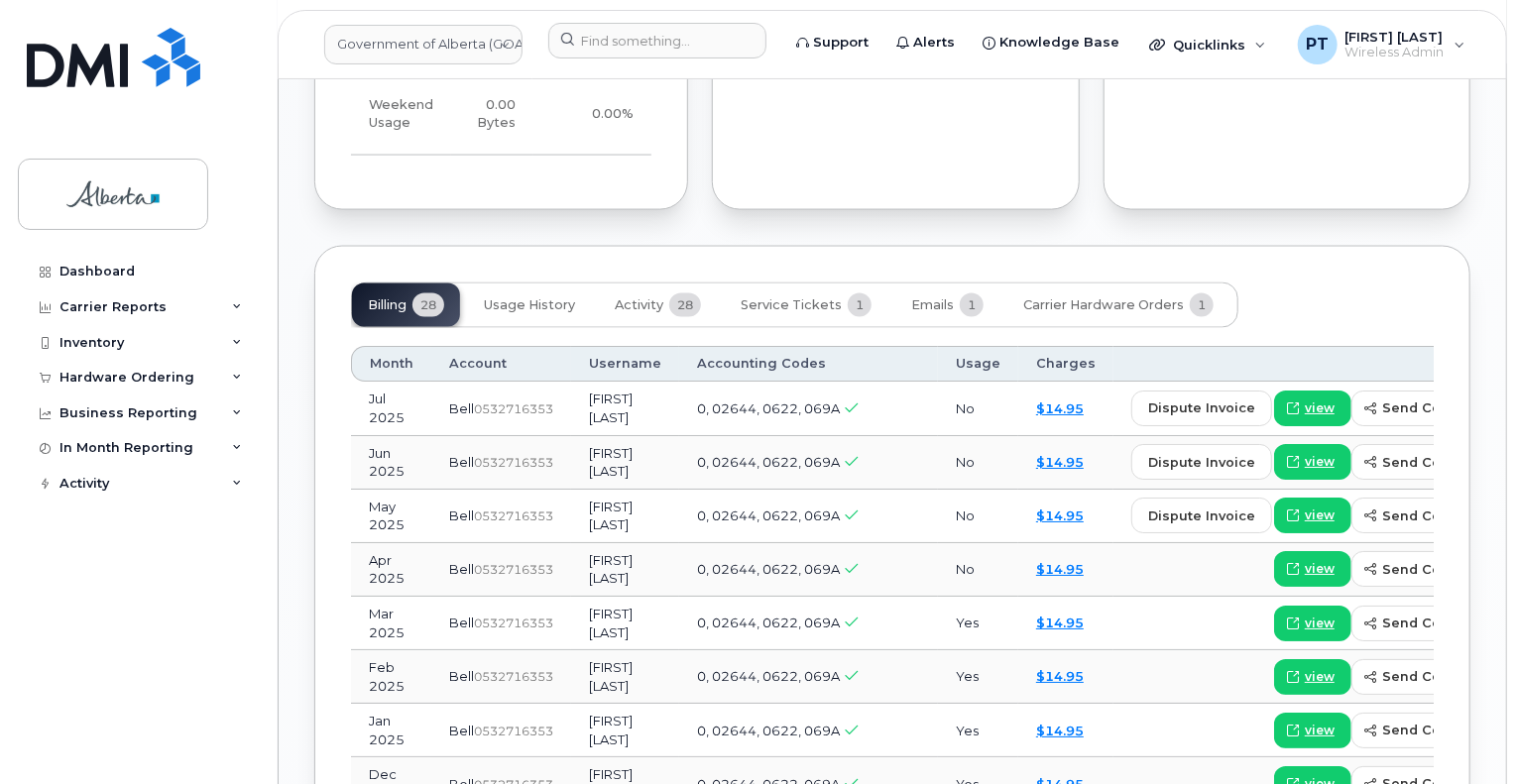 scroll, scrollTop: 1685, scrollLeft: 0, axis: vertical 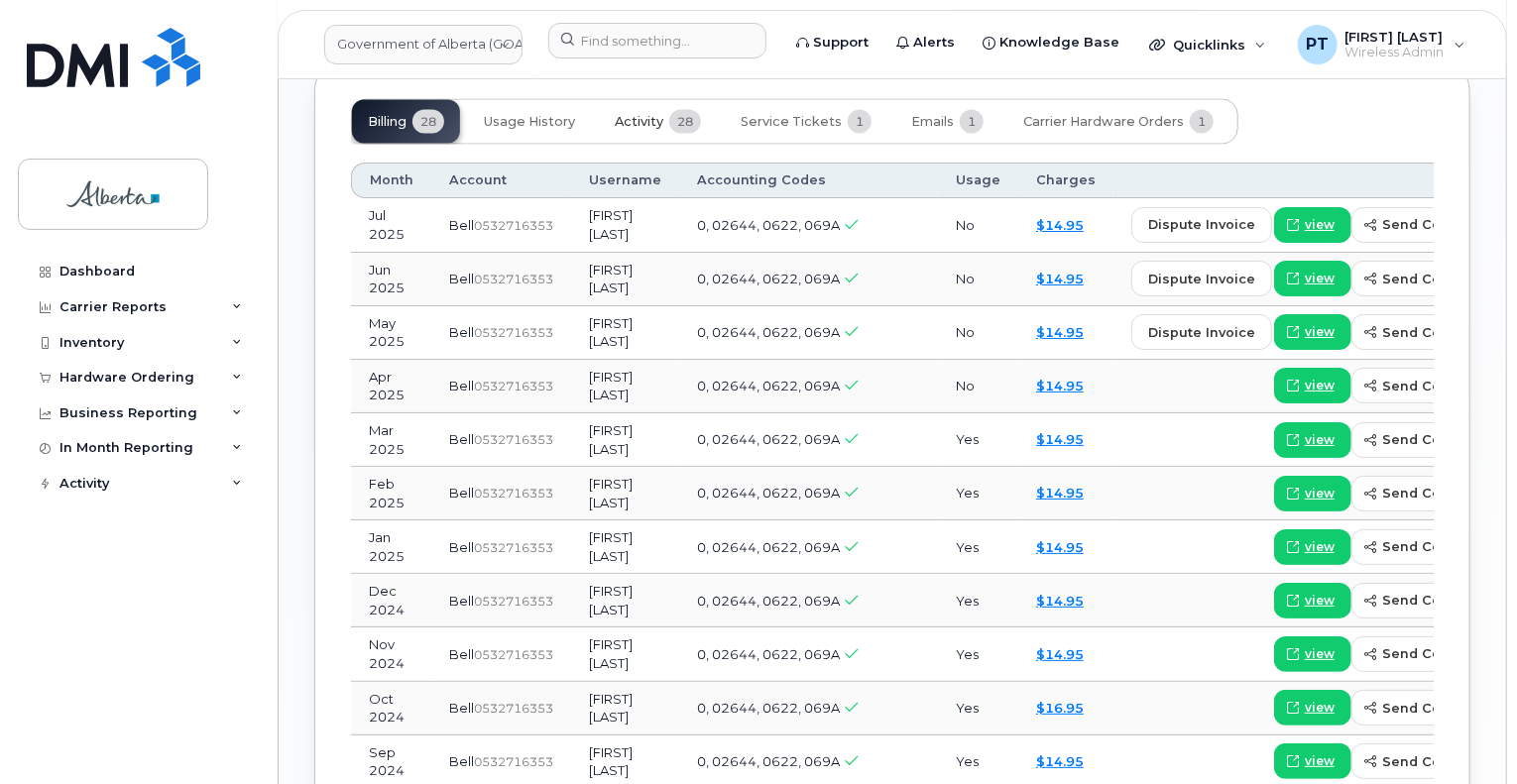 click on "Activity" at bounding box center [639, 122] 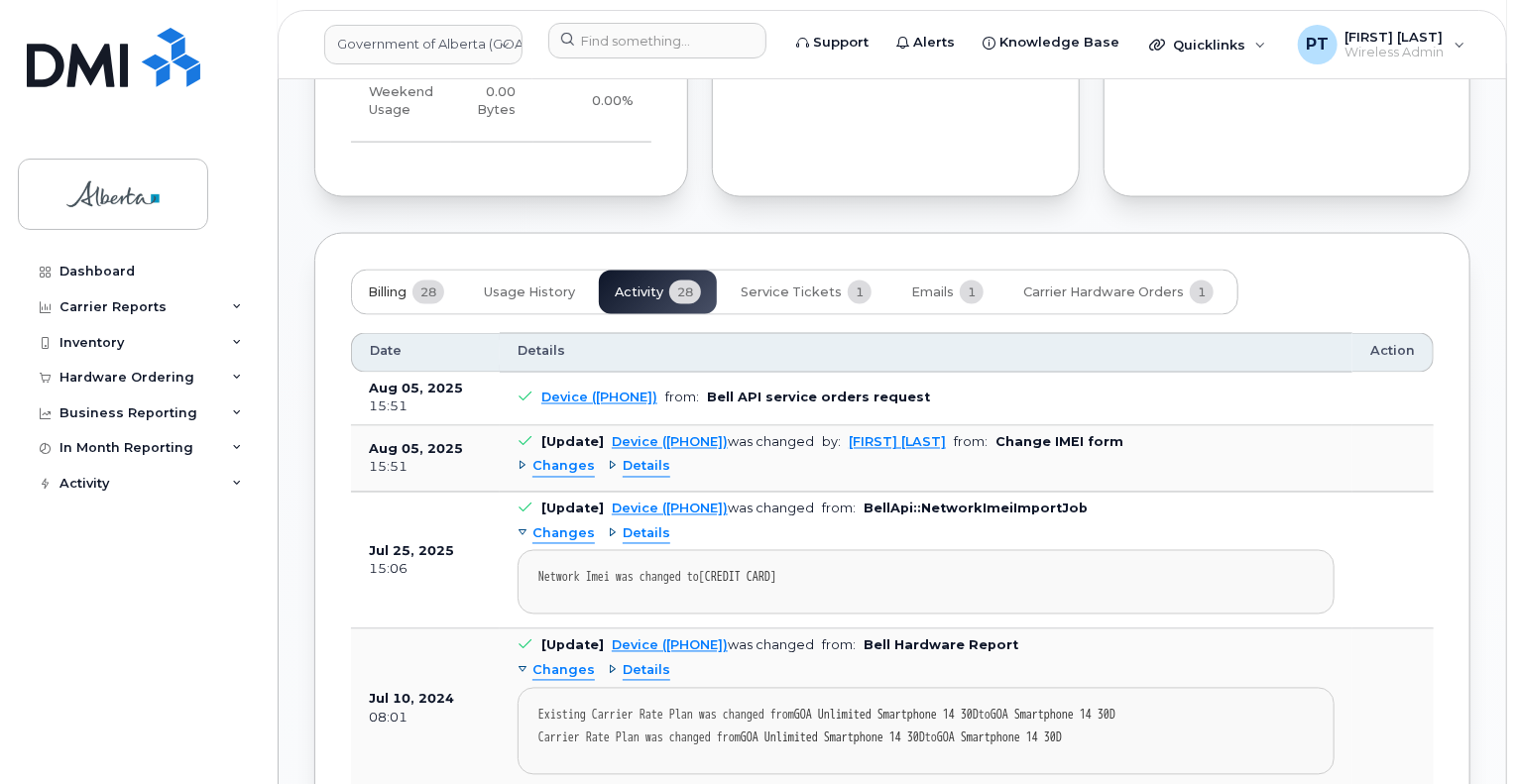 scroll, scrollTop: 1685, scrollLeft: 0, axis: vertical 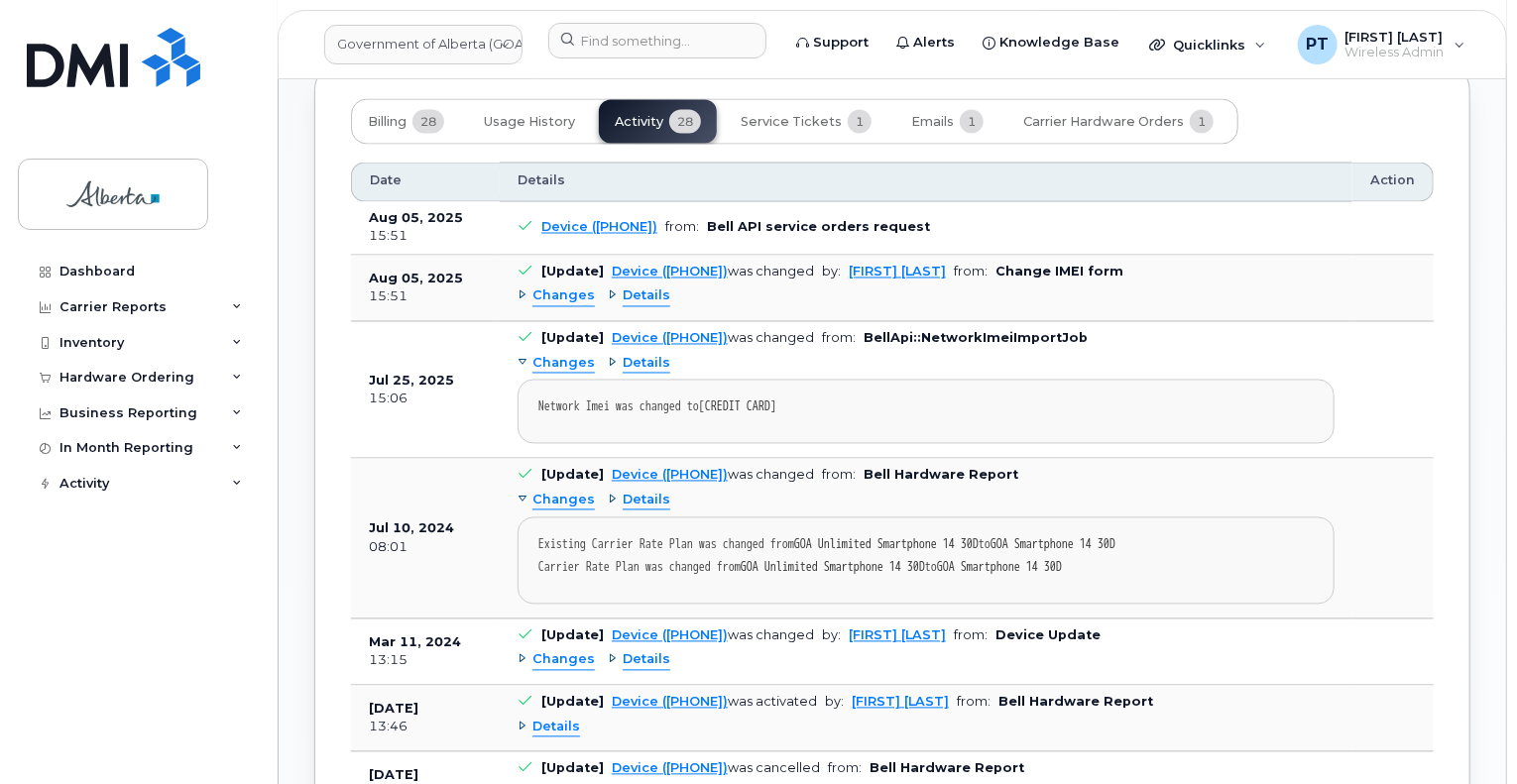 click on "Changes" at bounding box center [563, 296] 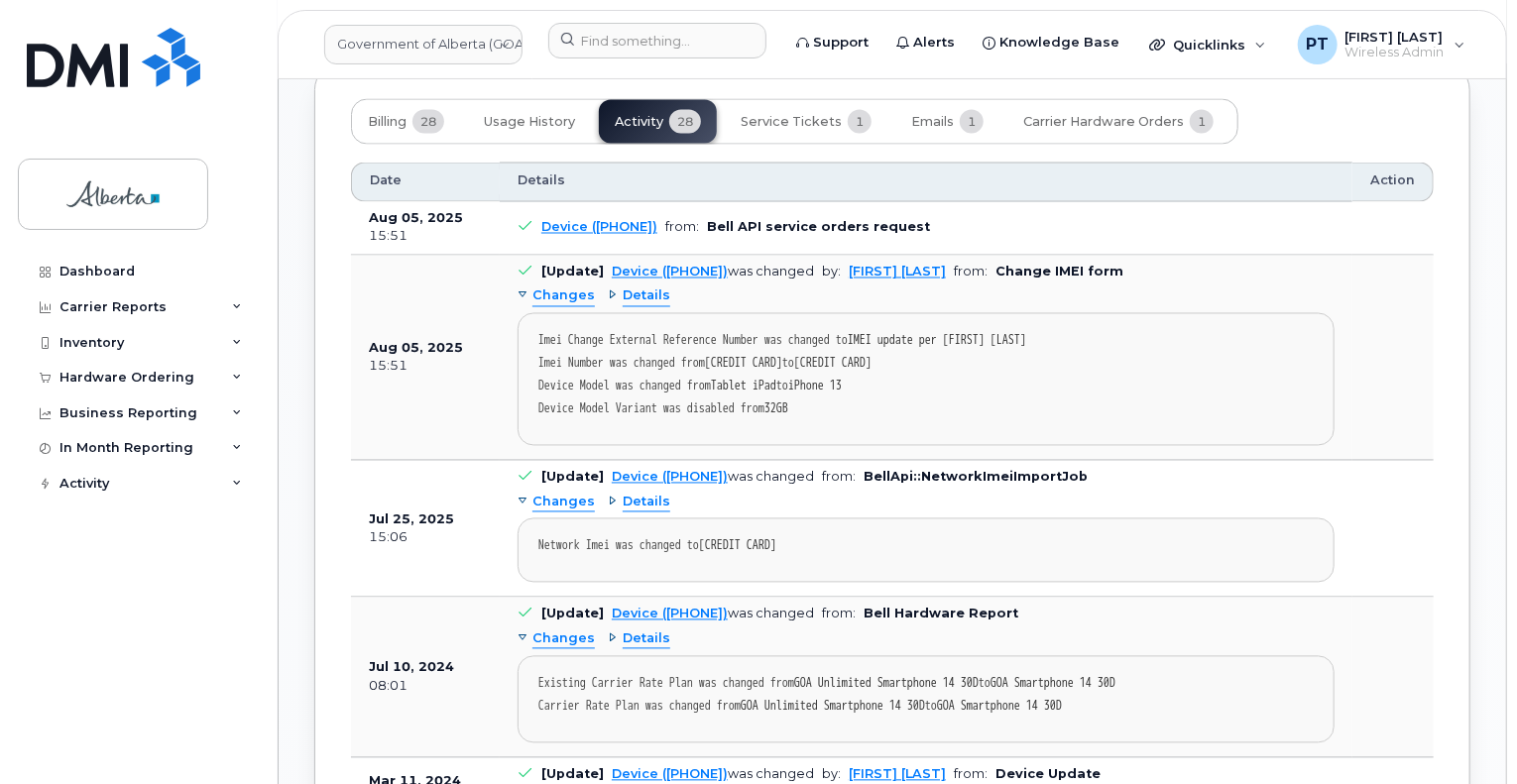 click on "Changes" at bounding box center [563, 296] 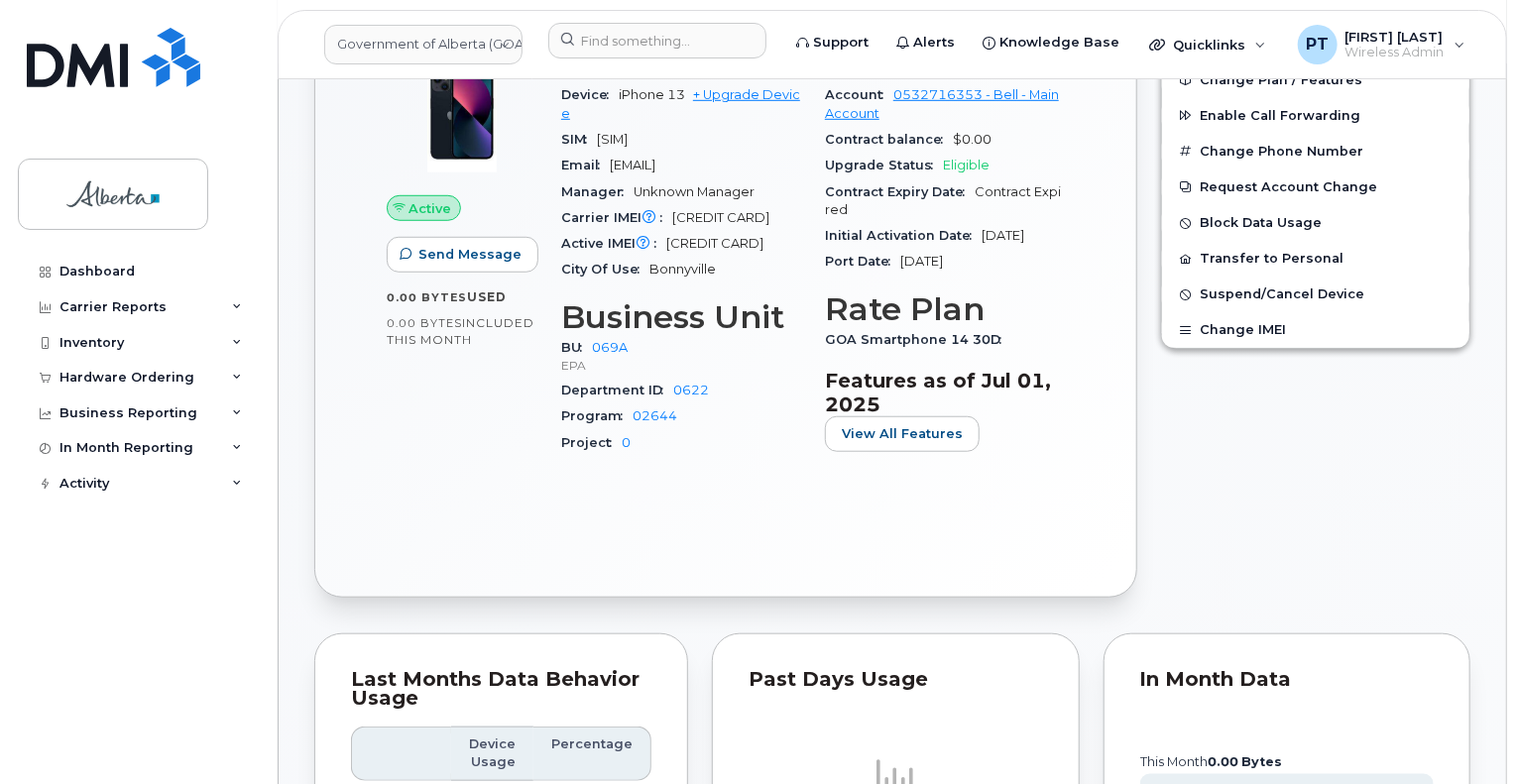 scroll, scrollTop: 496, scrollLeft: 0, axis: vertical 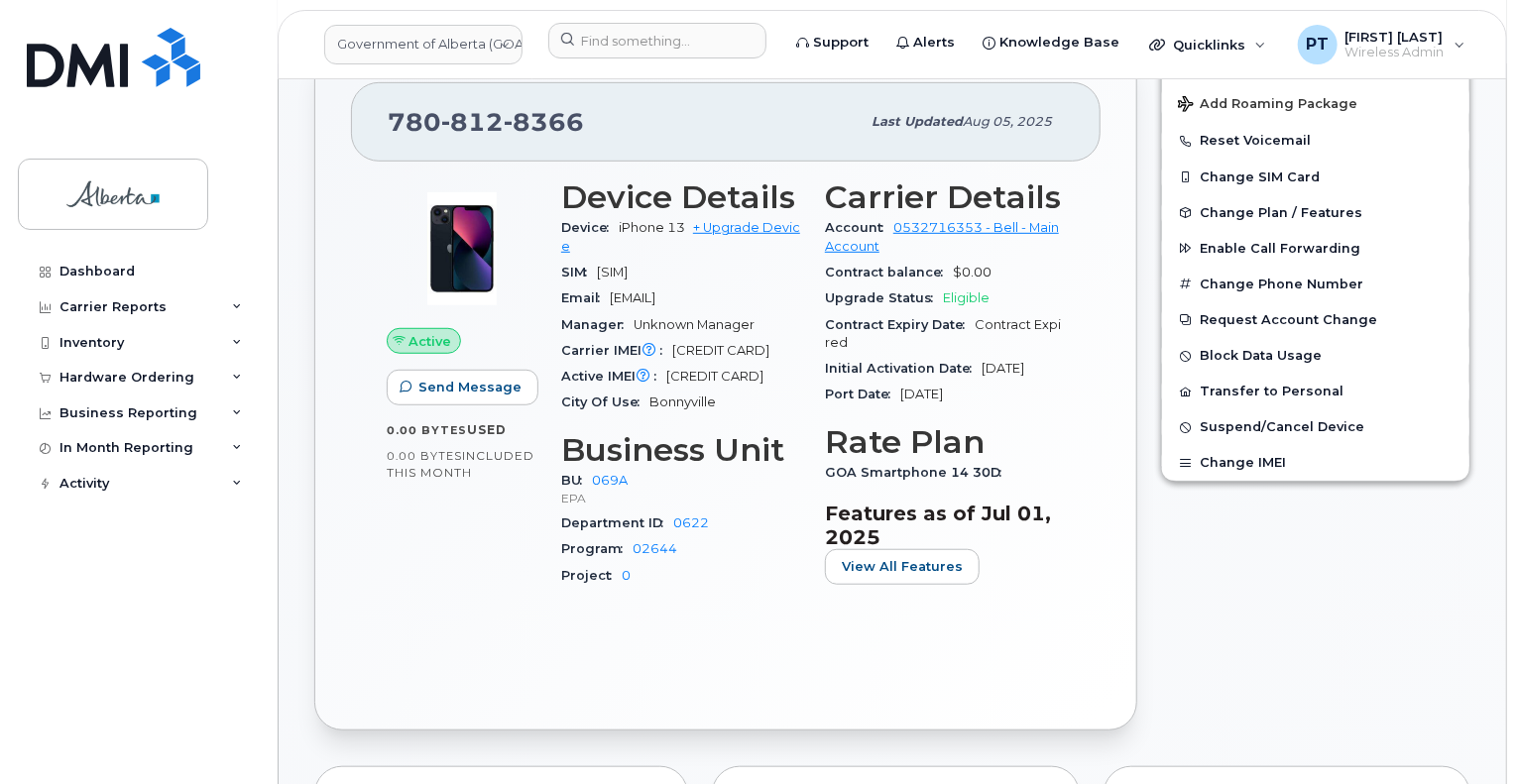 click on "Dashboard Carrier Reports Monthly Billing Data Daily Data Pooling Data Behavior Average Costing Executive Summary Accounting Roaming Reports Upgrade Eligibility Suspended Devices Suspension Candidates Custom Report Cost Variance Inventory Mobility Devices Data Conflicts Spare Hardware Import Asset Management Hardware Ordering Overview Orders Orders Reporting Business Reporting Business Reporting Managerial Reports Individual Reports Business Unit Reports Service Ticket Reporting In Month Reporting Data Usage Data Pooling Data Blocks Activity Travel Requests Activity Log Device Status Updates Transfer Of Responsibility Requests Rate Plan Monitor Background Jobs Daily Activity Log" at bounding box center (140, 504) 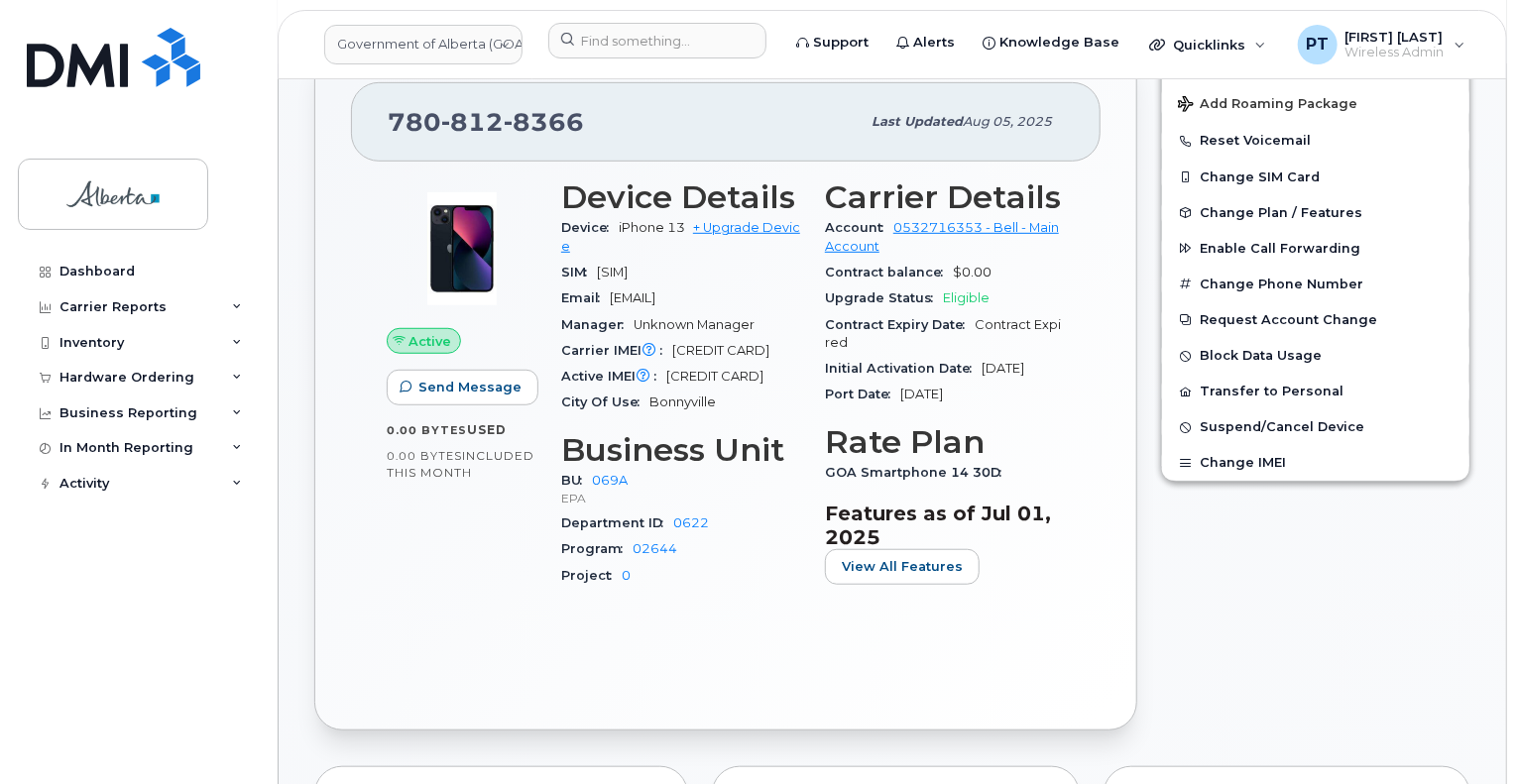 click on "Active Send Message 0.00 Bytes  used 0.00 Bytes  included this month Device Details Device  iPhone 13   + Upgrade Device SIM  89302610104382719710 Email  harvey.pollock@gov.ab.ca Manager  Unknown Manager Carrier IMEI  Carrier IMEI is reported during the last billing cycle or change of service 357492908611682  Active IMEI  Active IMEI is refreshed daily with a delay of up to 48 hours following network connection 357492908611682 City Of Use  Bonnyville Business Unit BU  069A EPA Department ID  0622 Program  02644 Project  0 Carrier Details Account  0532716353 - Bell - Main Account Contract balance  $0.00 Upgrade Status  Eligible Contract Expiry Date  Contract Expired Initial Activation Date  Mar 14, 2023 Port Date  Apr 02, 2023 Rate Plan GOA Smartphone 14 30D Features as of Jul 01, 2025 View All Features" at bounding box center [726, 427] 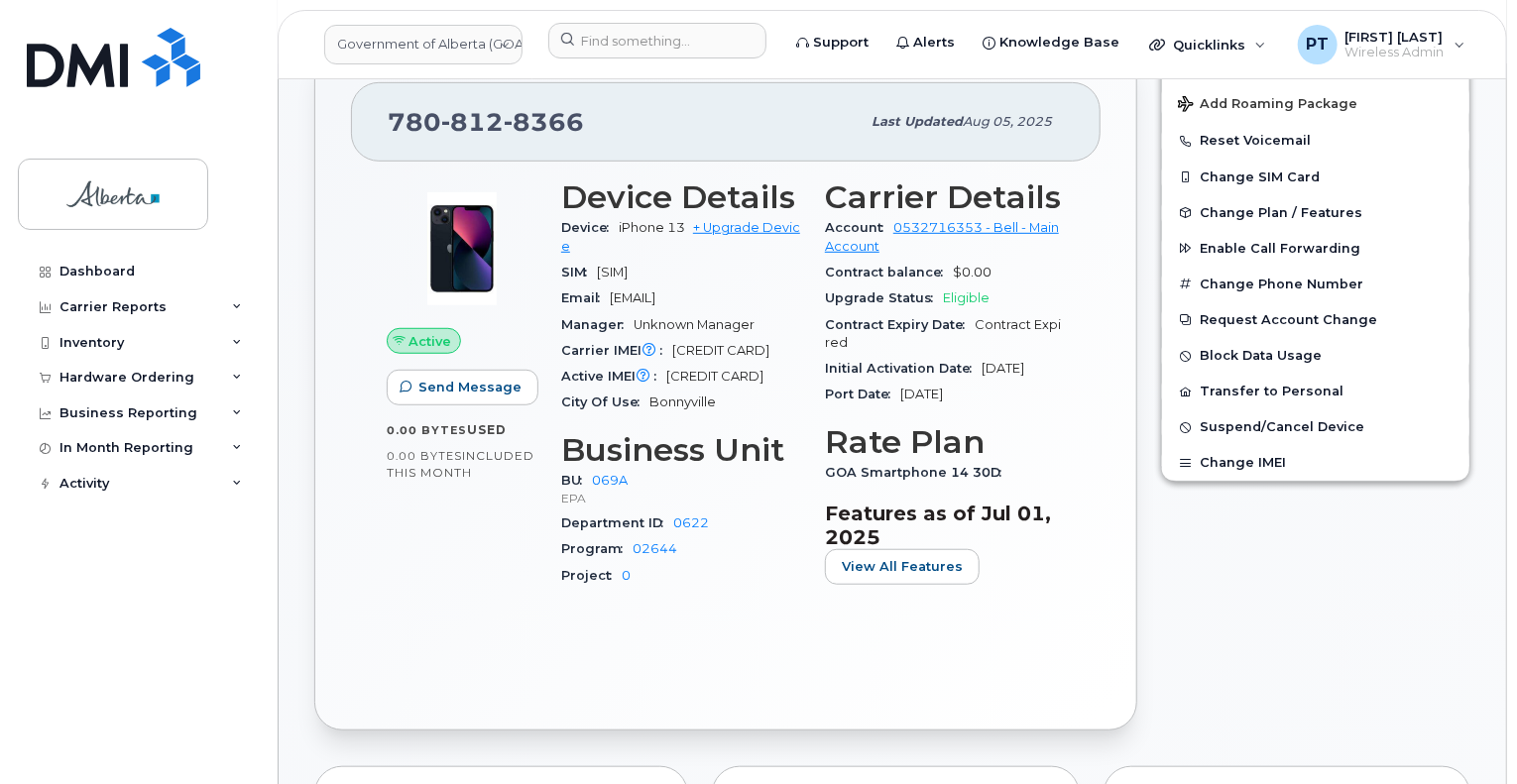 drag, startPoint x: 371, startPoint y: 261, endPoint x: 415, endPoint y: 260, distance: 44.01136 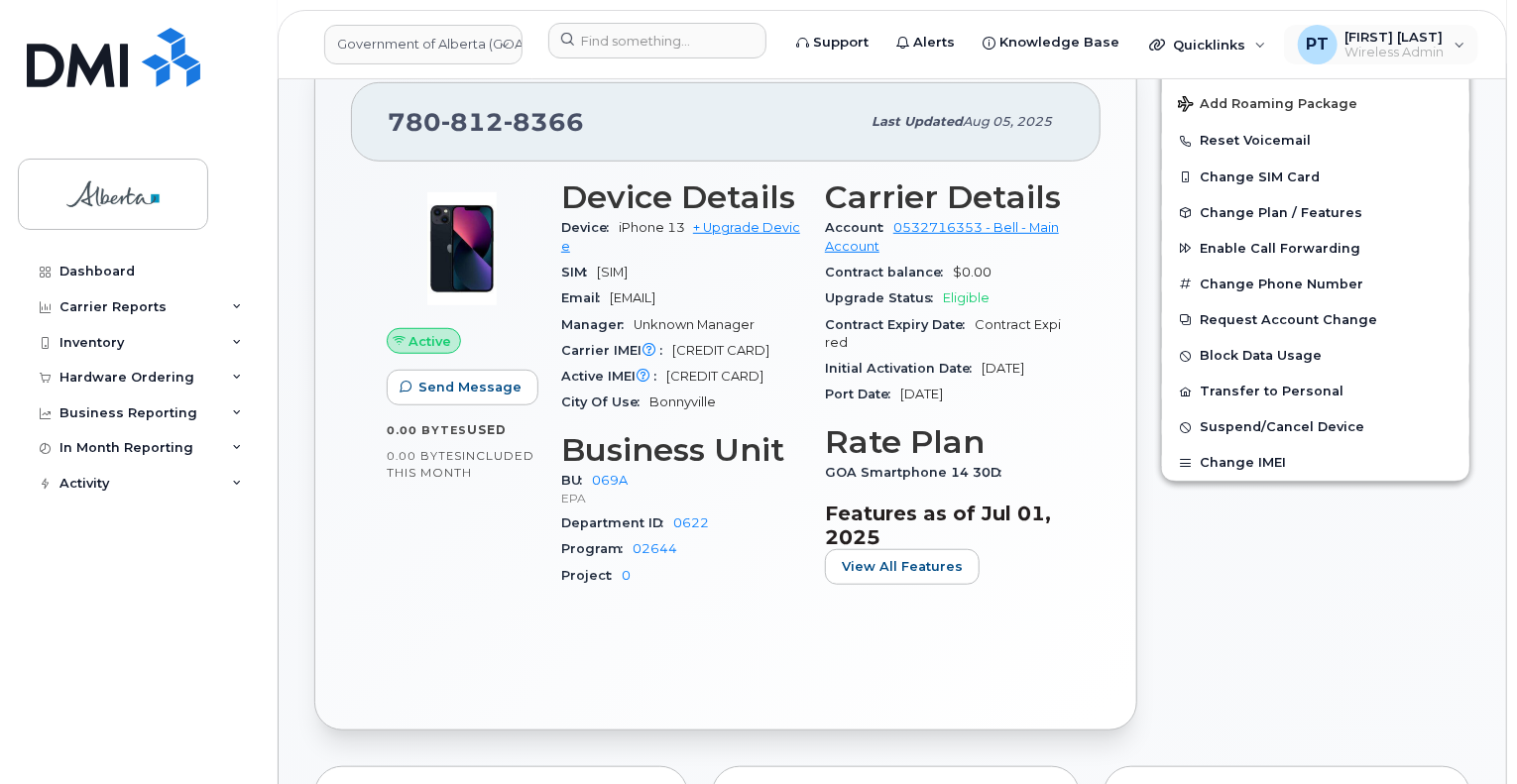 drag, startPoint x: 1373, startPoint y: 58, endPoint x: 1335, endPoint y: 96, distance: 53.740115 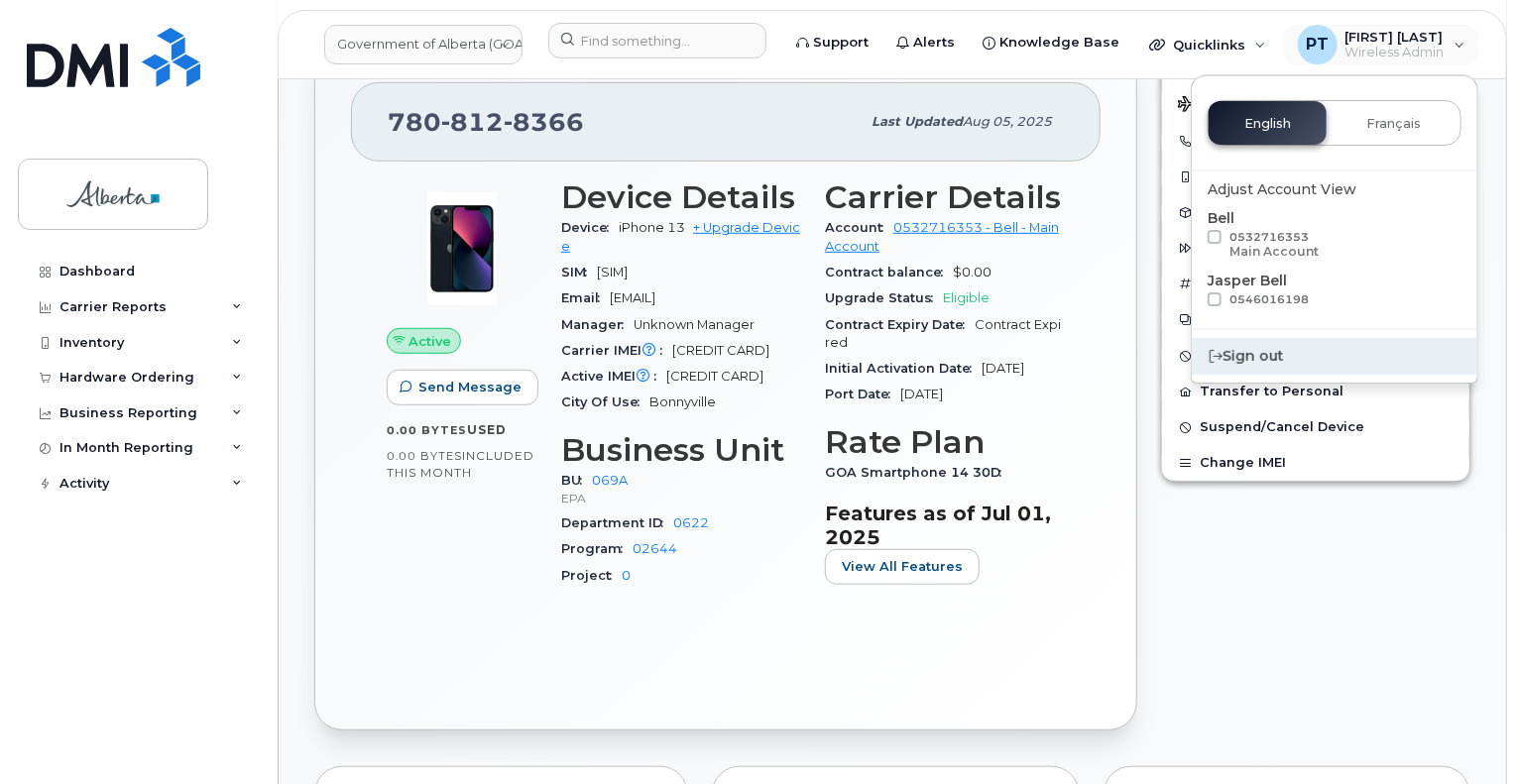 click on "Sign out" 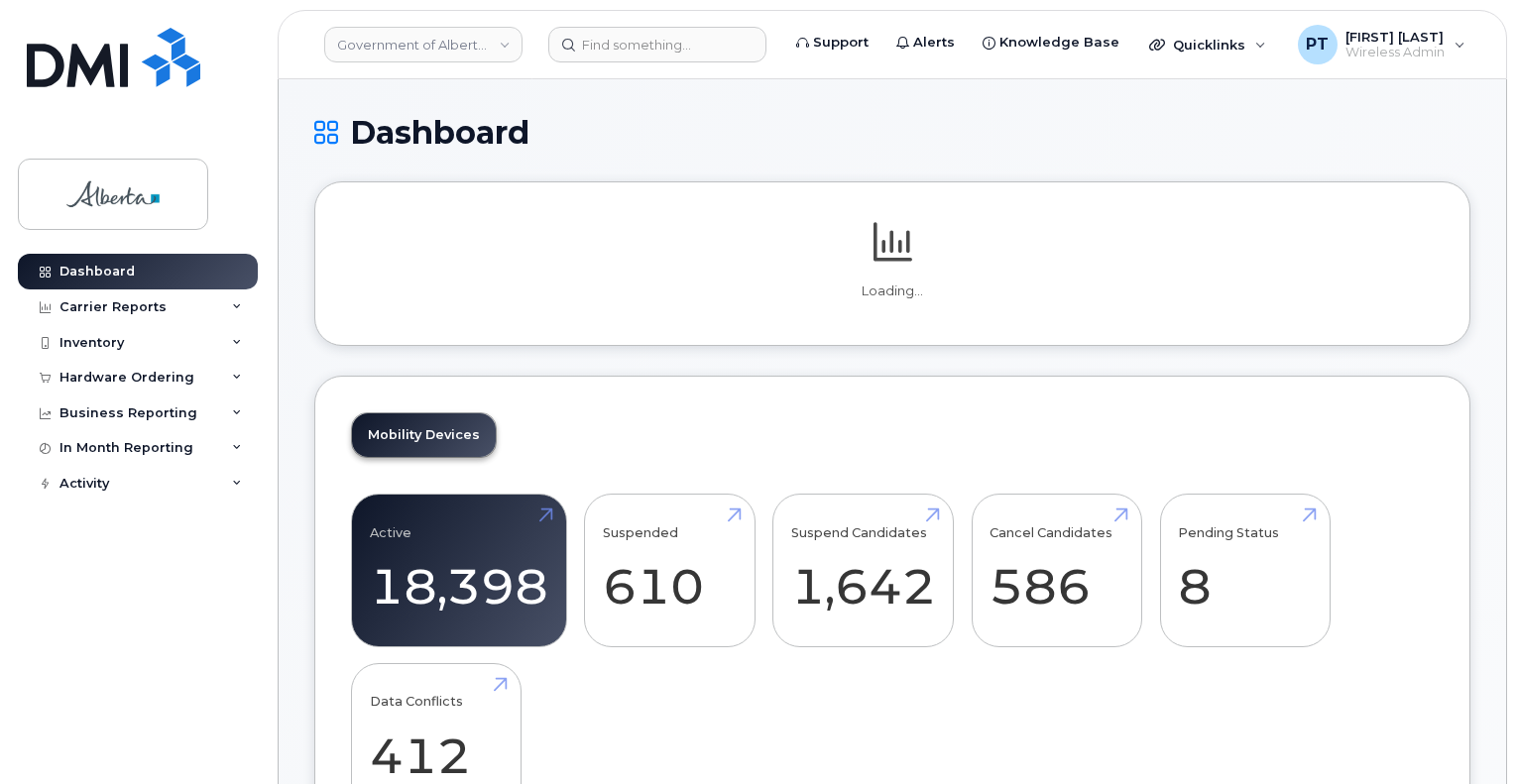 scroll, scrollTop: 0, scrollLeft: 0, axis: both 